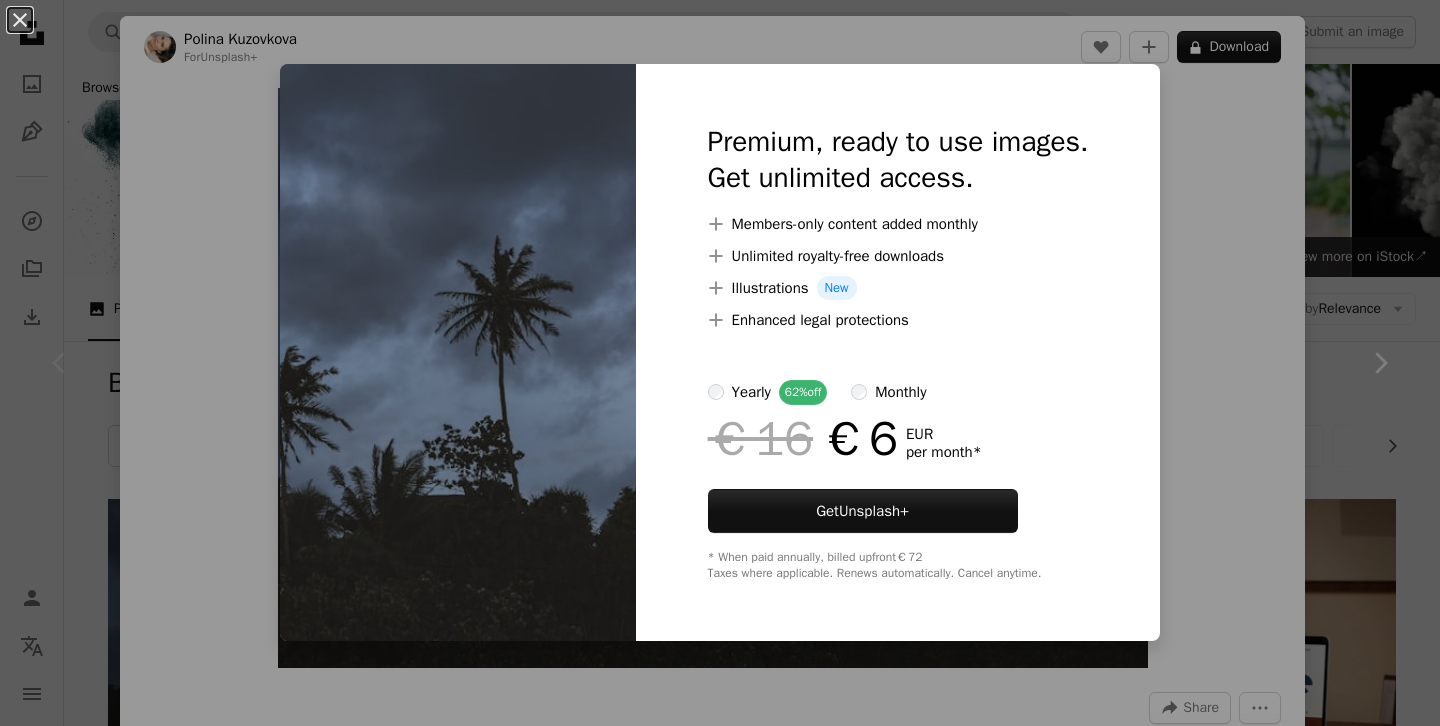scroll, scrollTop: 337, scrollLeft: 0, axis: vertical 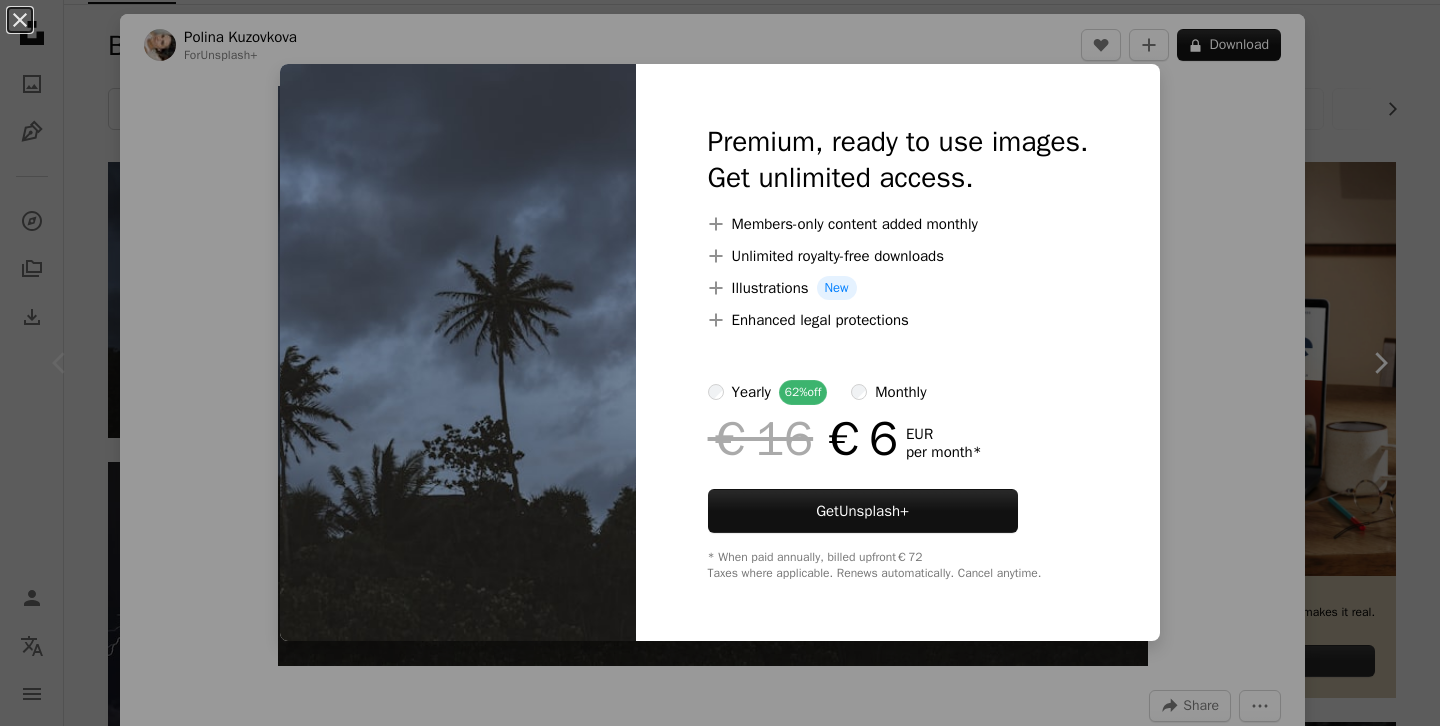 click on "An X shape Premium, ready to use images. Get unlimited access. A plus sign Members-only content added monthly A plus sign Unlimited royalty-free downloads A plus sign Illustrations  New A plus sign Enhanced legal protections yearly 62%  off monthly €16   €6 EUR per month * Get  Unsplash+ * When paid annually, billed upfront  €72 Taxes where applicable. Renews automatically. Cancel anytime." at bounding box center [720, 363] 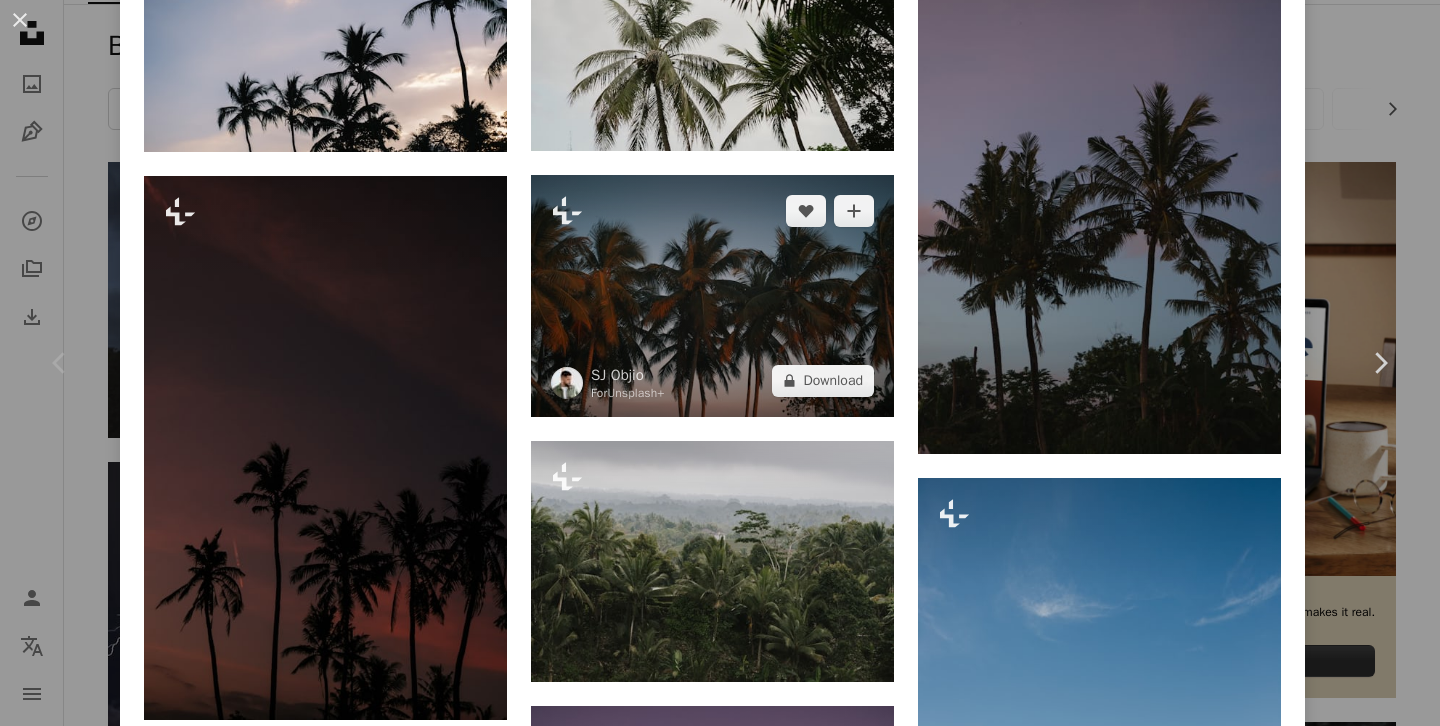 scroll, scrollTop: 1685, scrollLeft: 0, axis: vertical 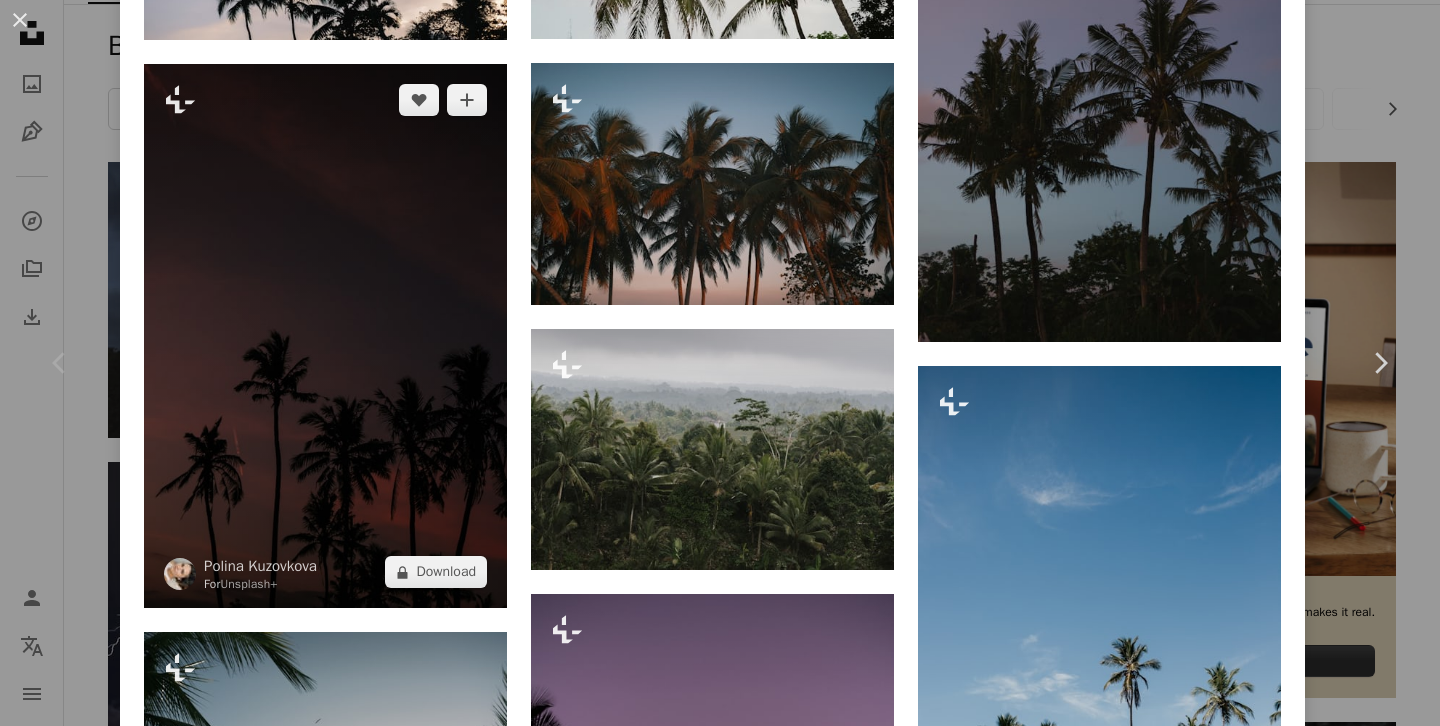click at bounding box center (325, 336) 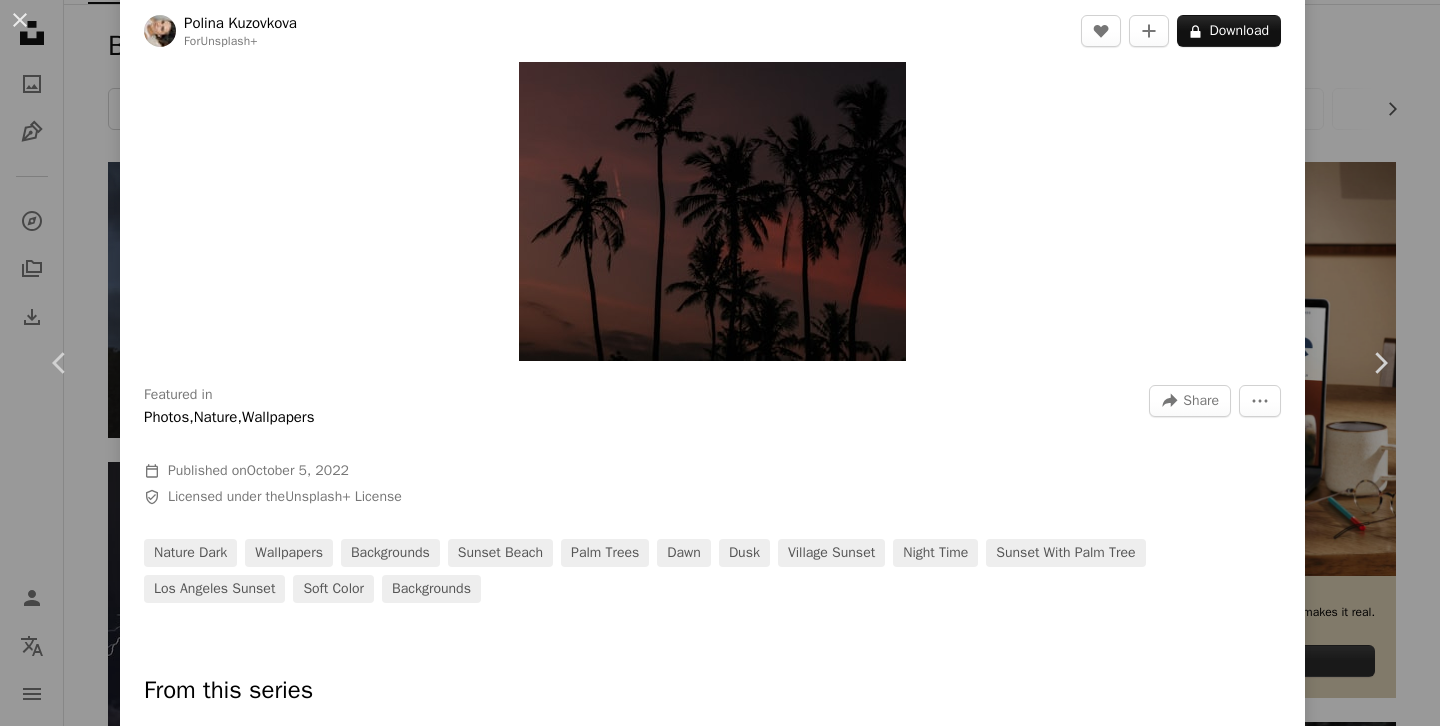 scroll, scrollTop: 447, scrollLeft: 0, axis: vertical 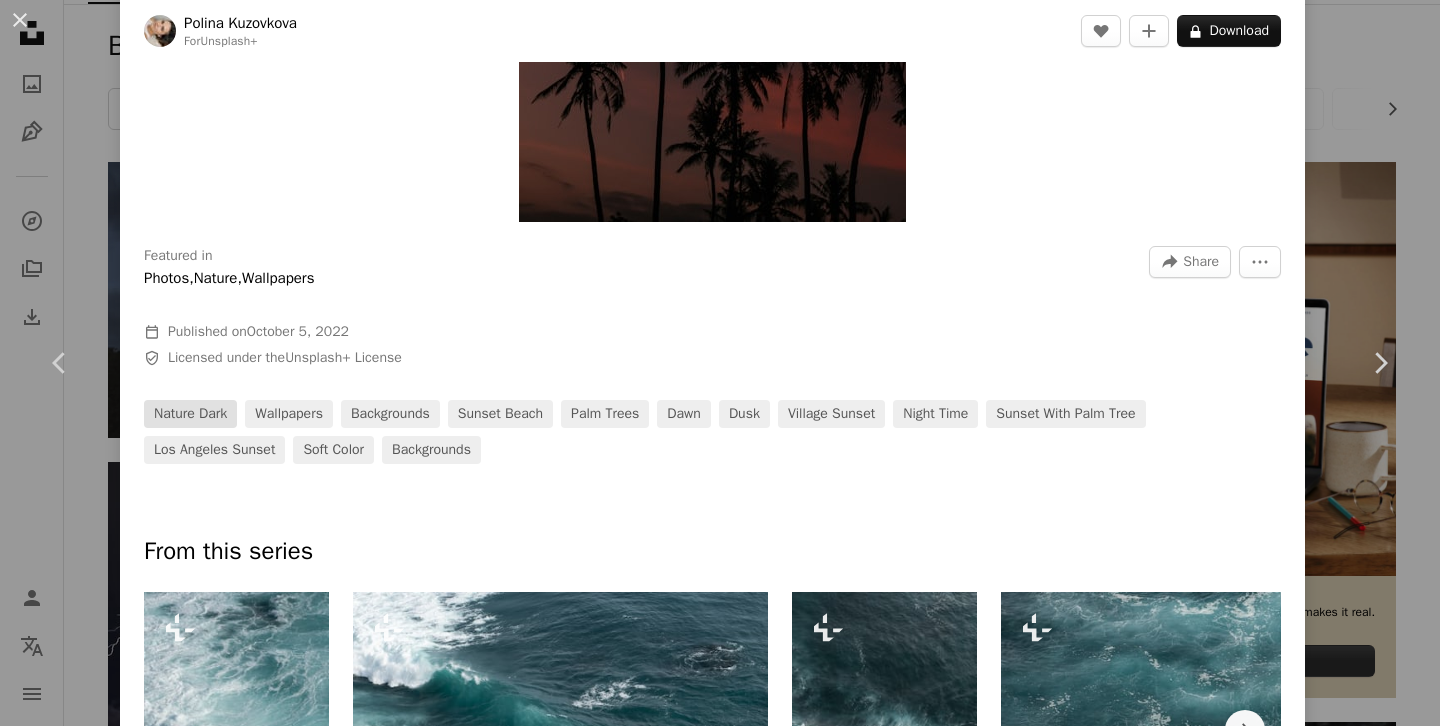 click on "nature dark" at bounding box center (190, 414) 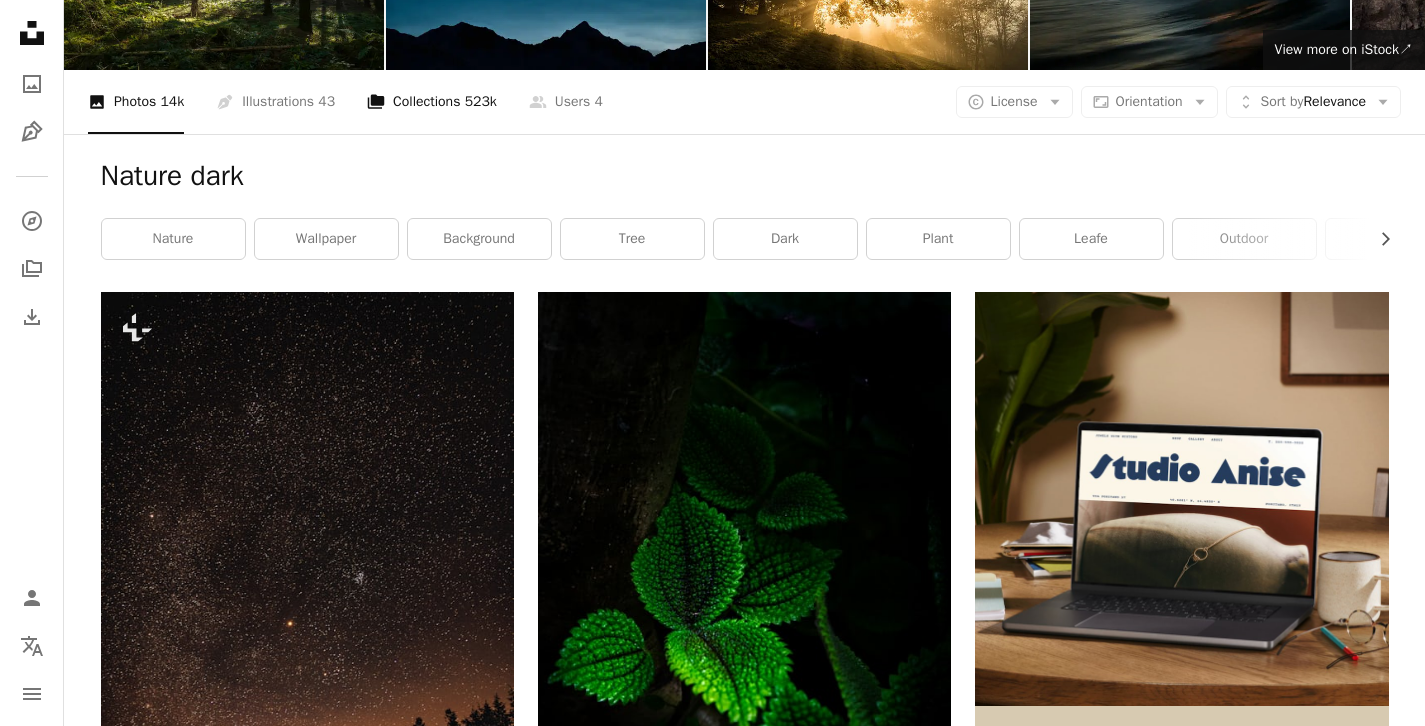 scroll, scrollTop: 0, scrollLeft: 0, axis: both 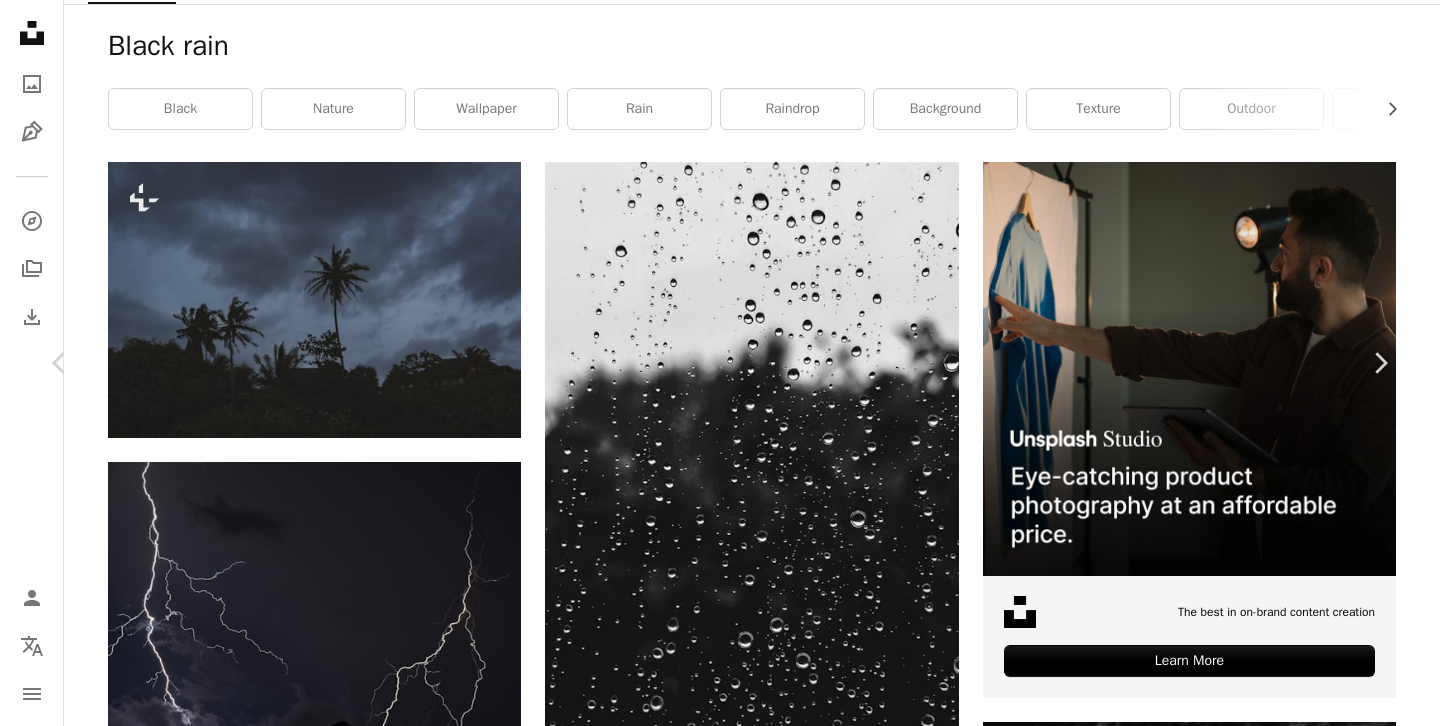 click on "sunset beach" at bounding box center (500, 5106) 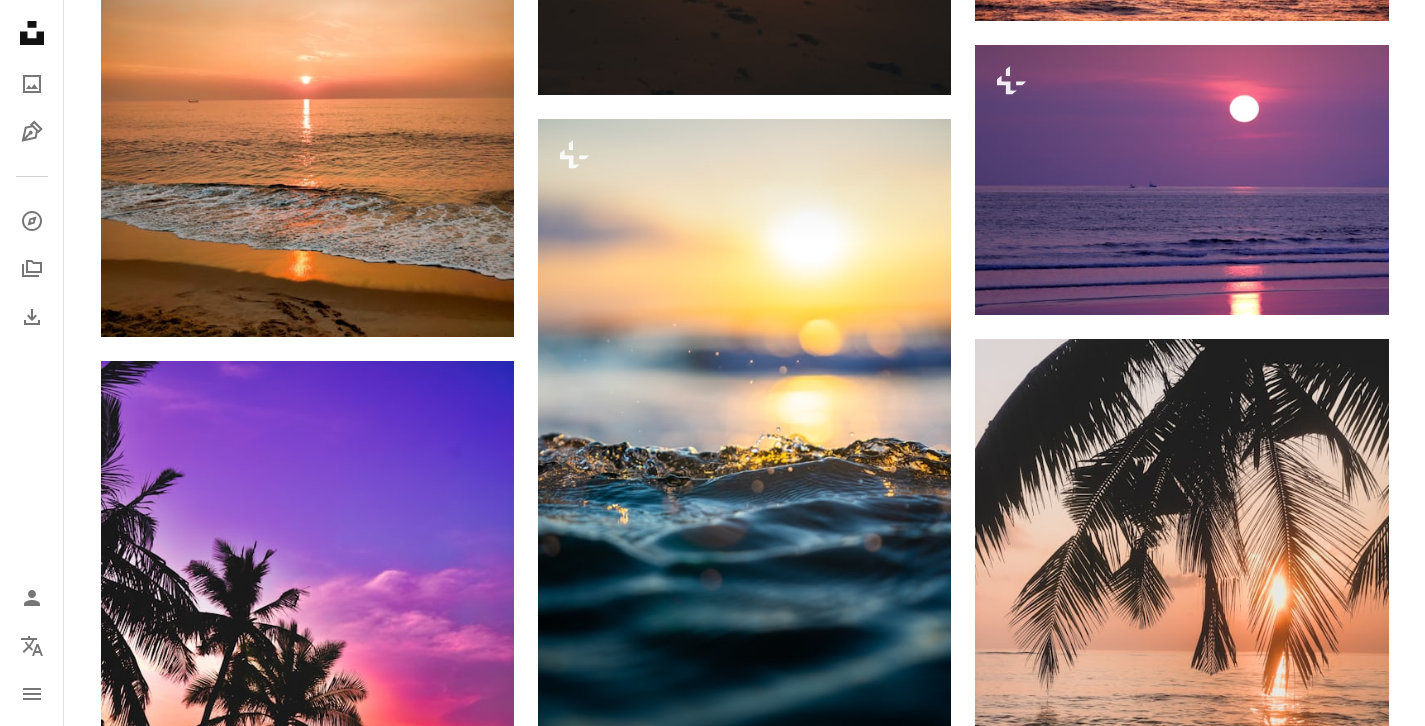 scroll, scrollTop: 1317, scrollLeft: 0, axis: vertical 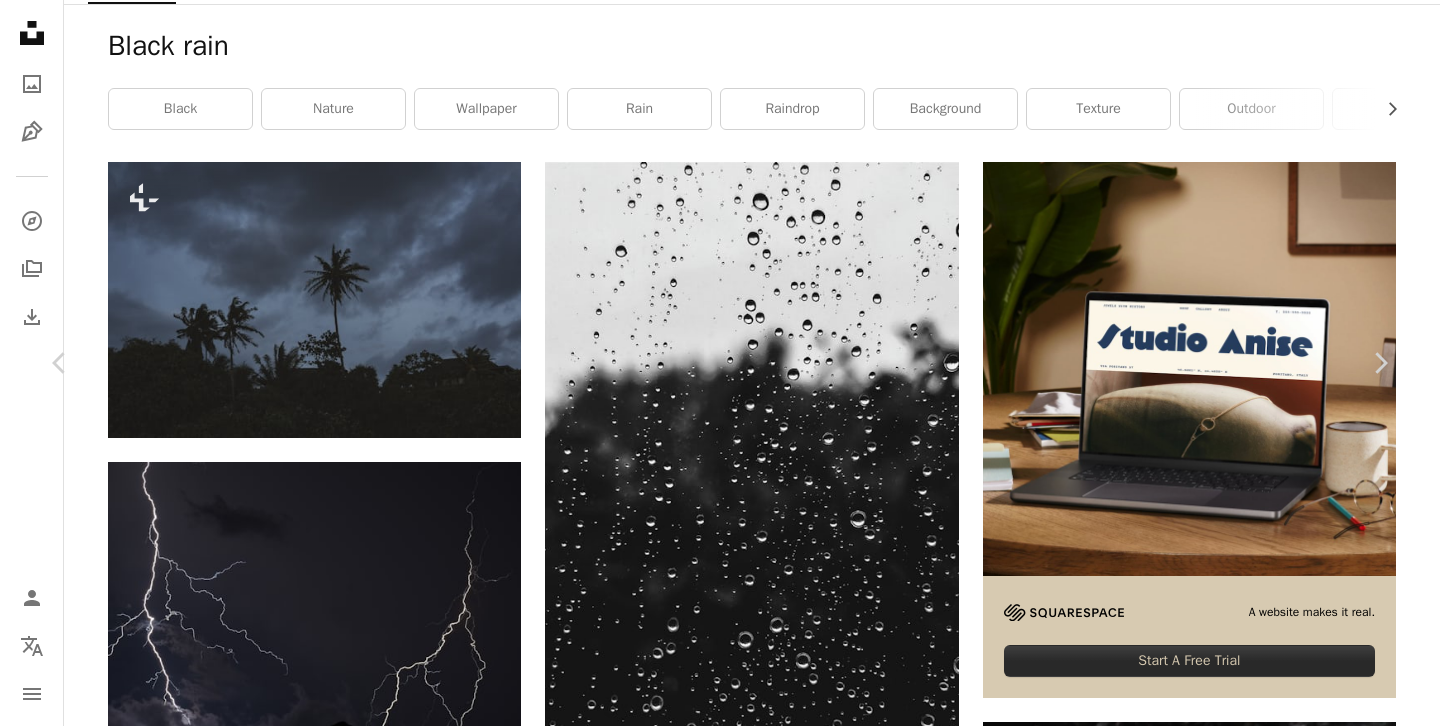 click on "sunset with palm tree" at bounding box center (1065, 5378) 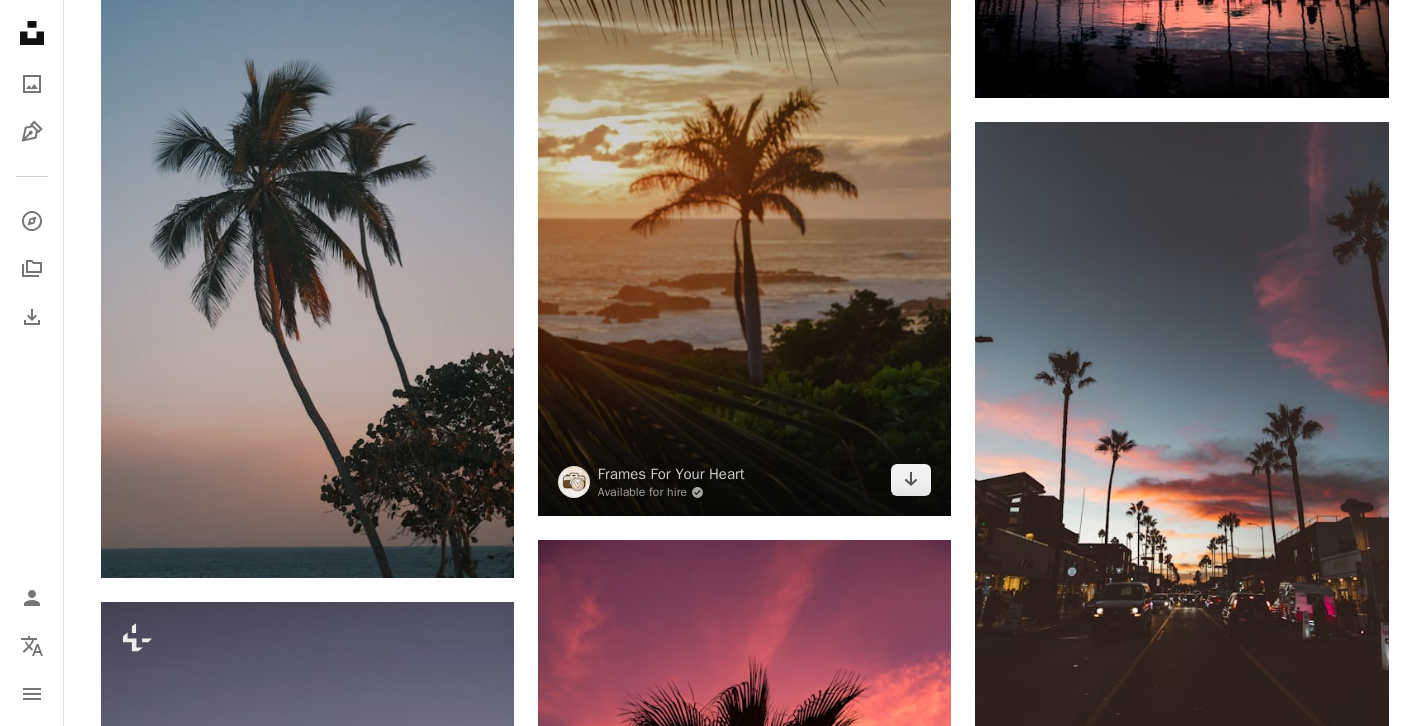 scroll, scrollTop: 2259, scrollLeft: 0, axis: vertical 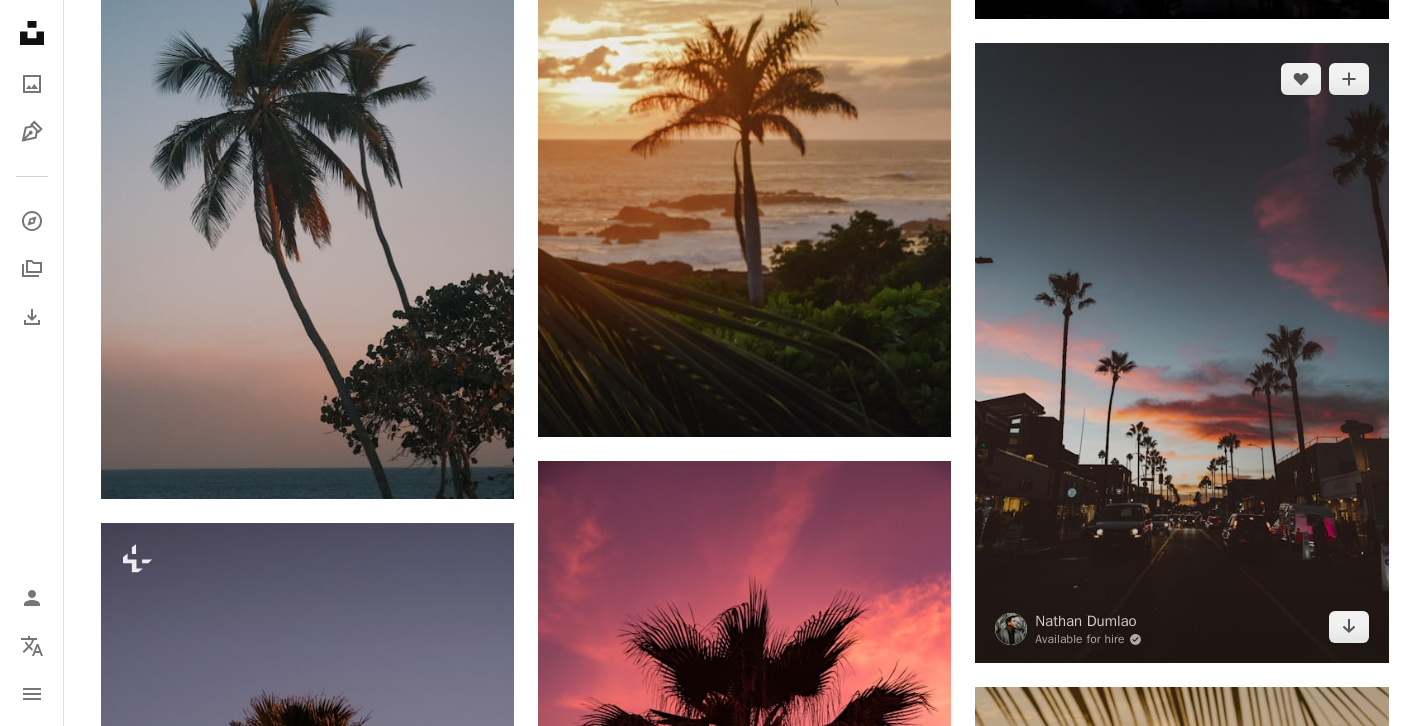 click at bounding box center (1181, 353) 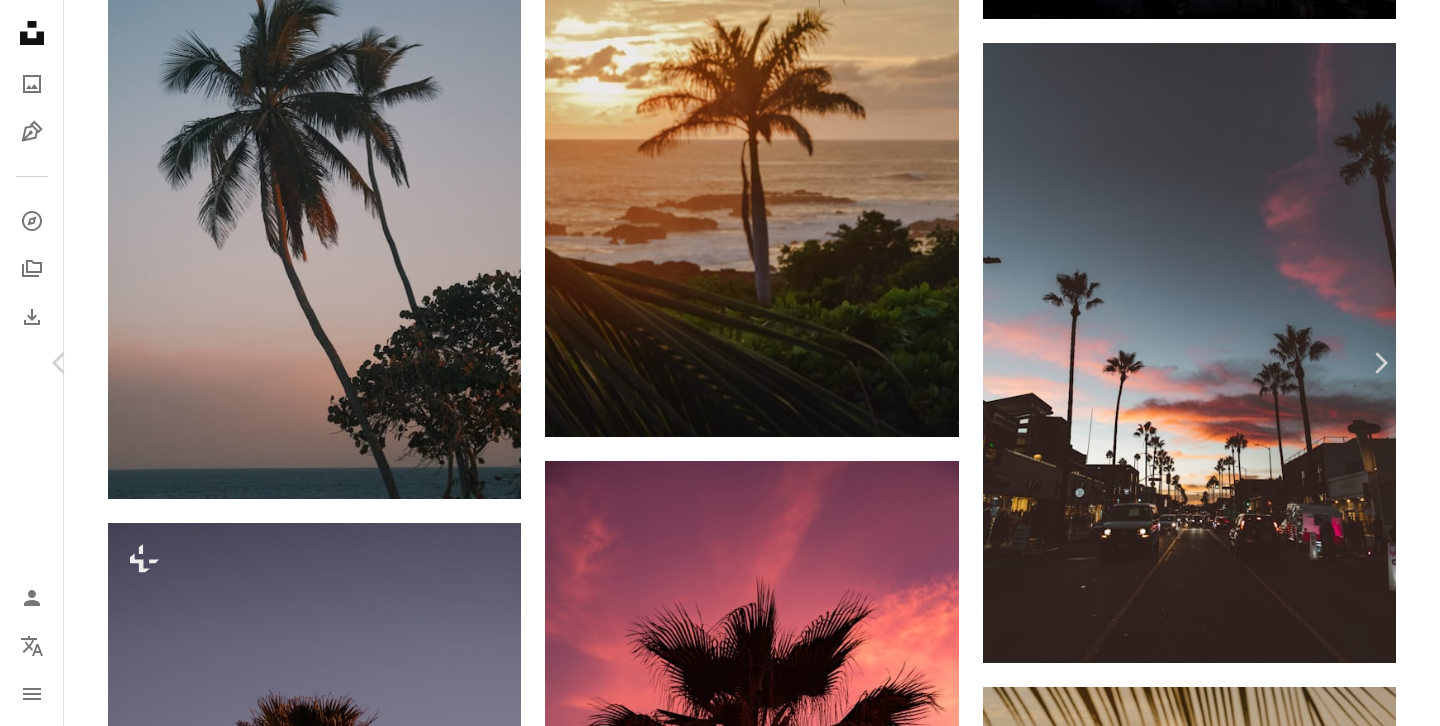 click on "Download free" at bounding box center [1191, 2915] 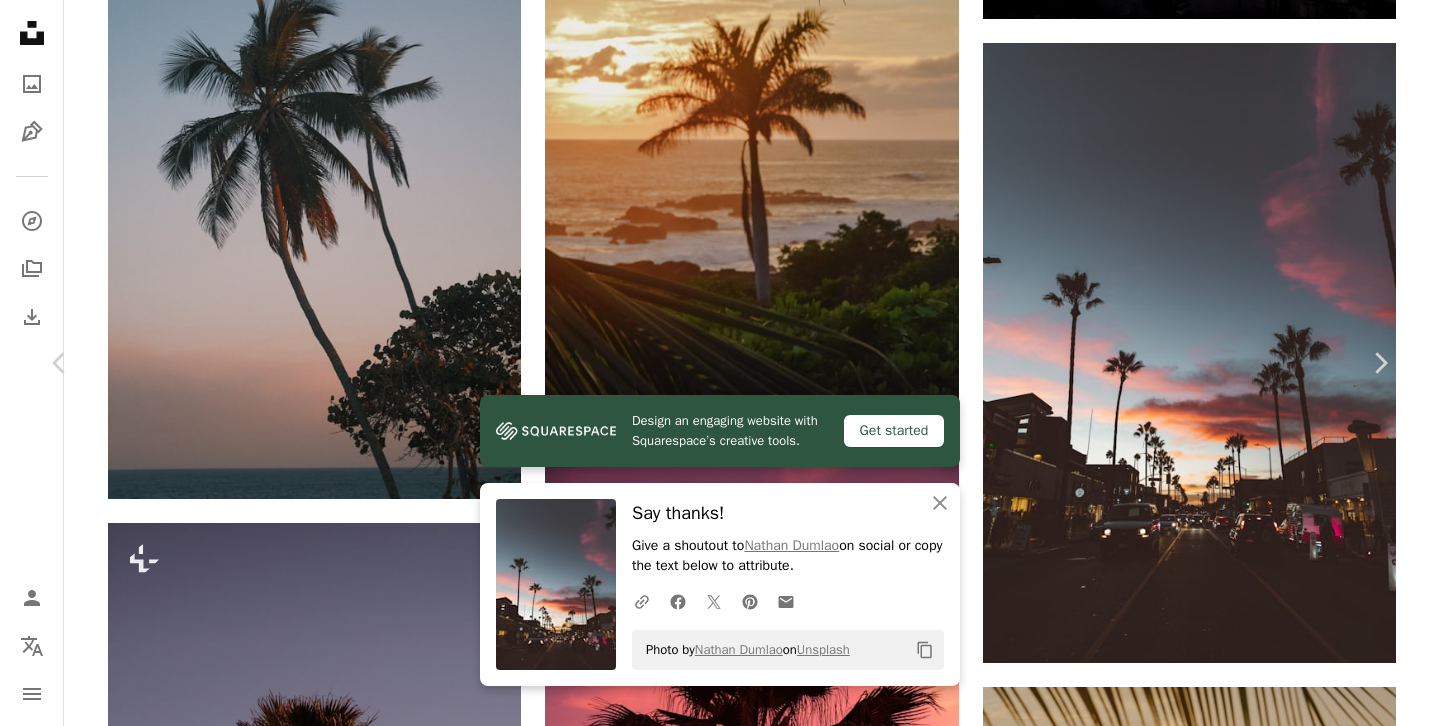 click on "Zoom in" at bounding box center [712, 3246] 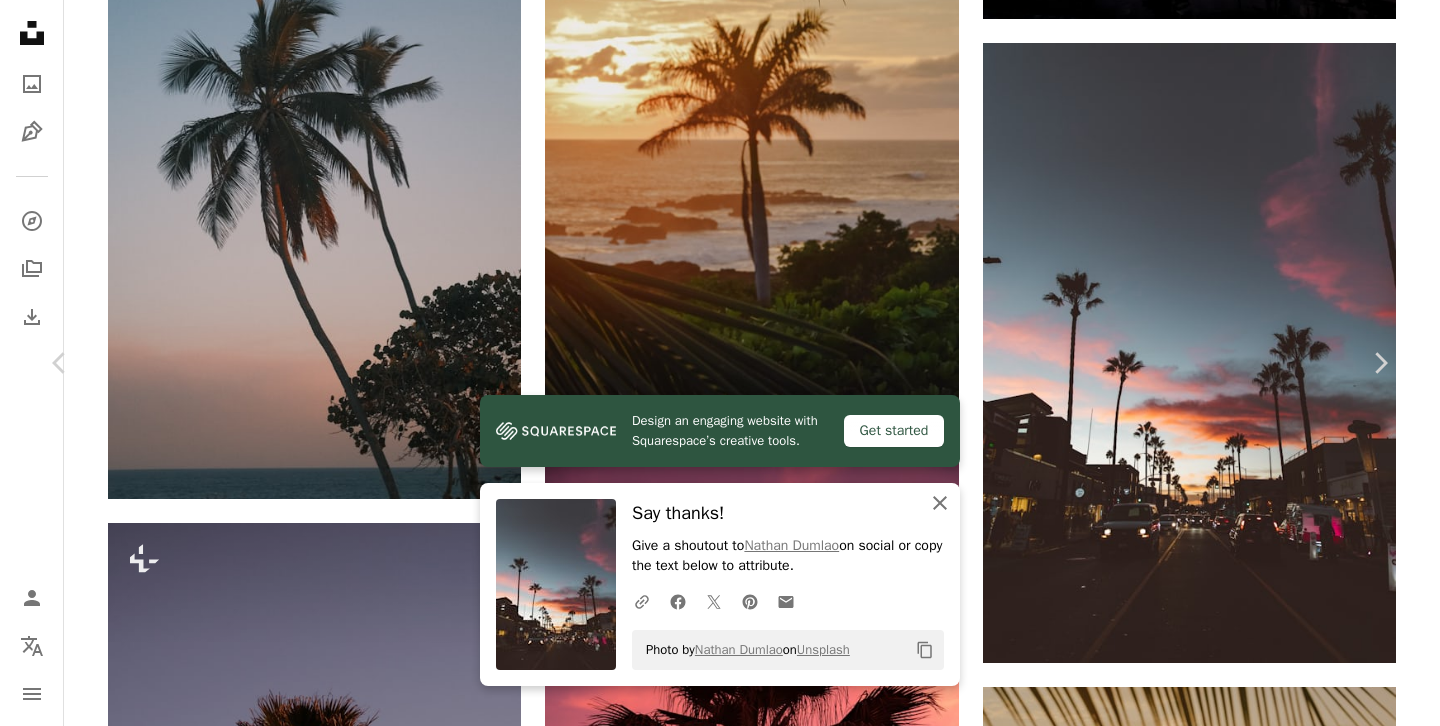 click on "An X shape" 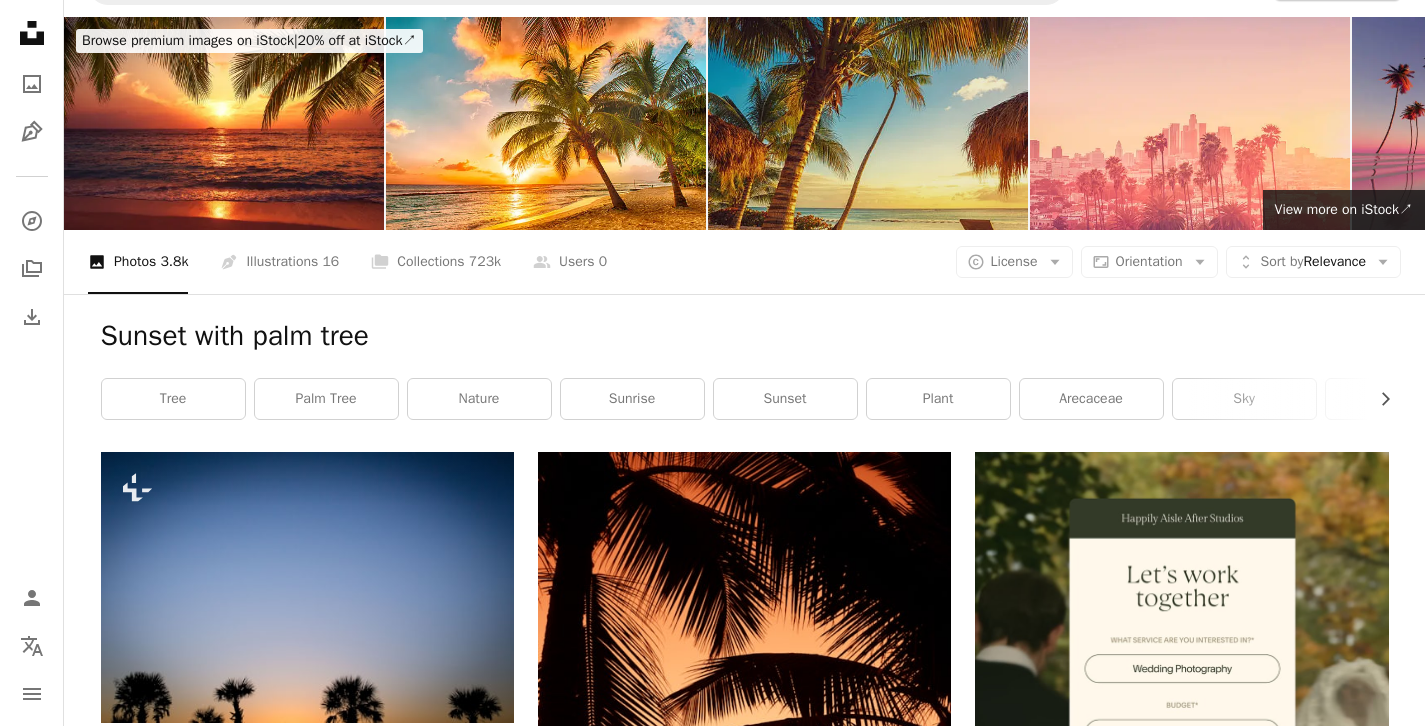 scroll, scrollTop: 0, scrollLeft: 0, axis: both 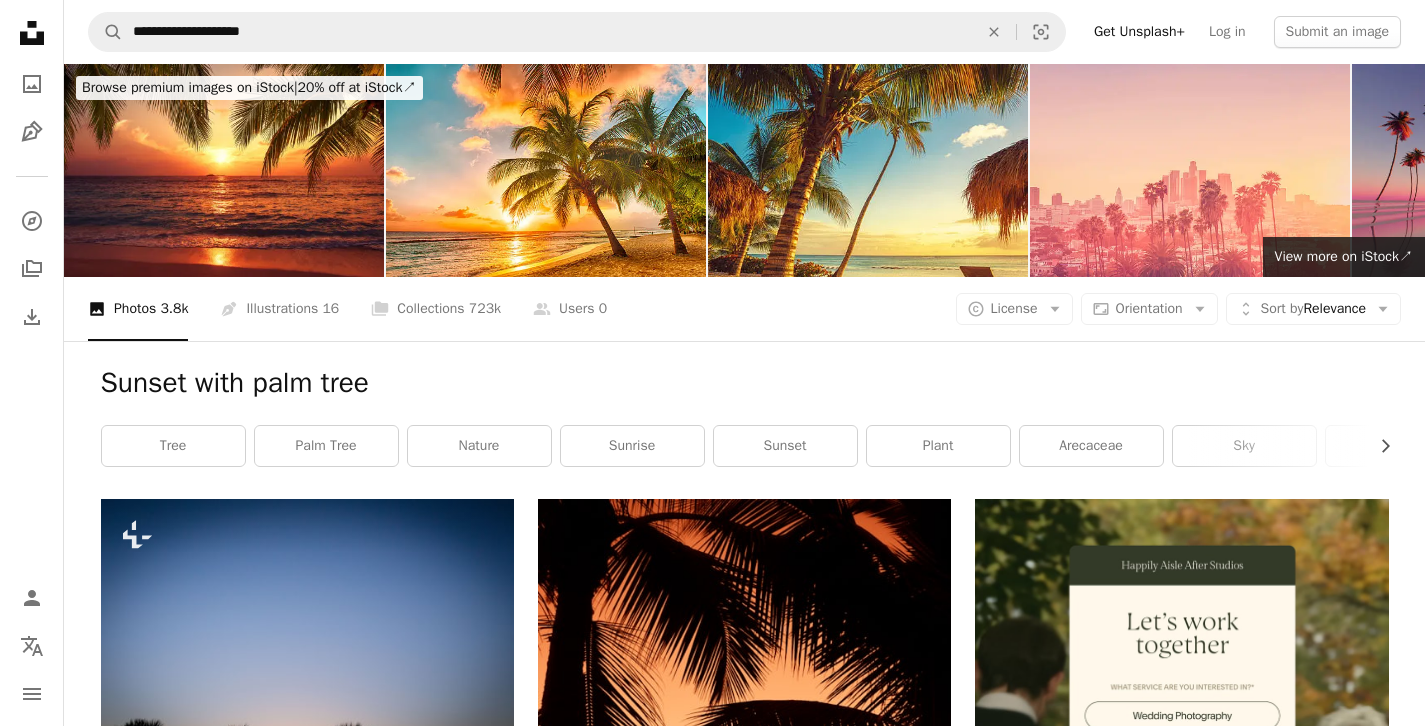 click on "Sunset with palm tree Chevron right tree palm tree nature sunrise sunset plant arecaceae sky flora outdoor dawn wallpaper" at bounding box center (745, 420) 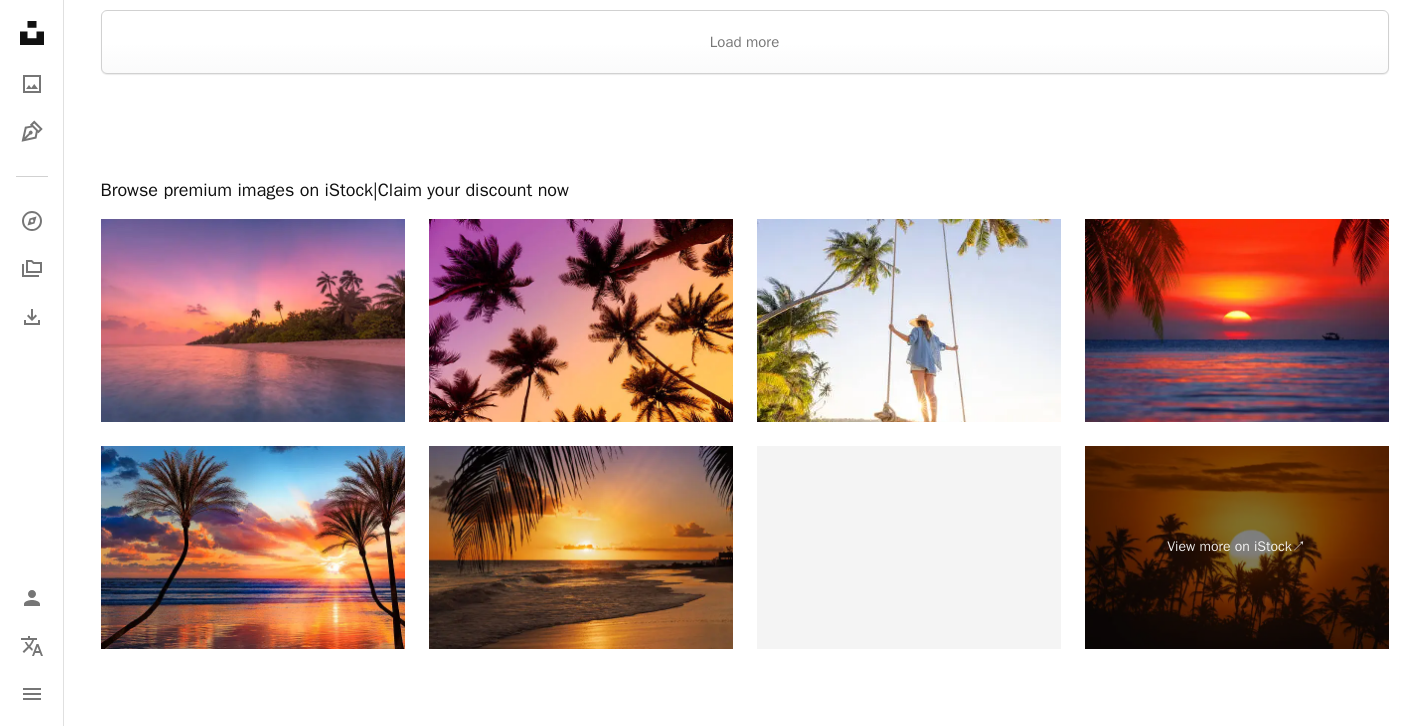 scroll, scrollTop: 4249, scrollLeft: 0, axis: vertical 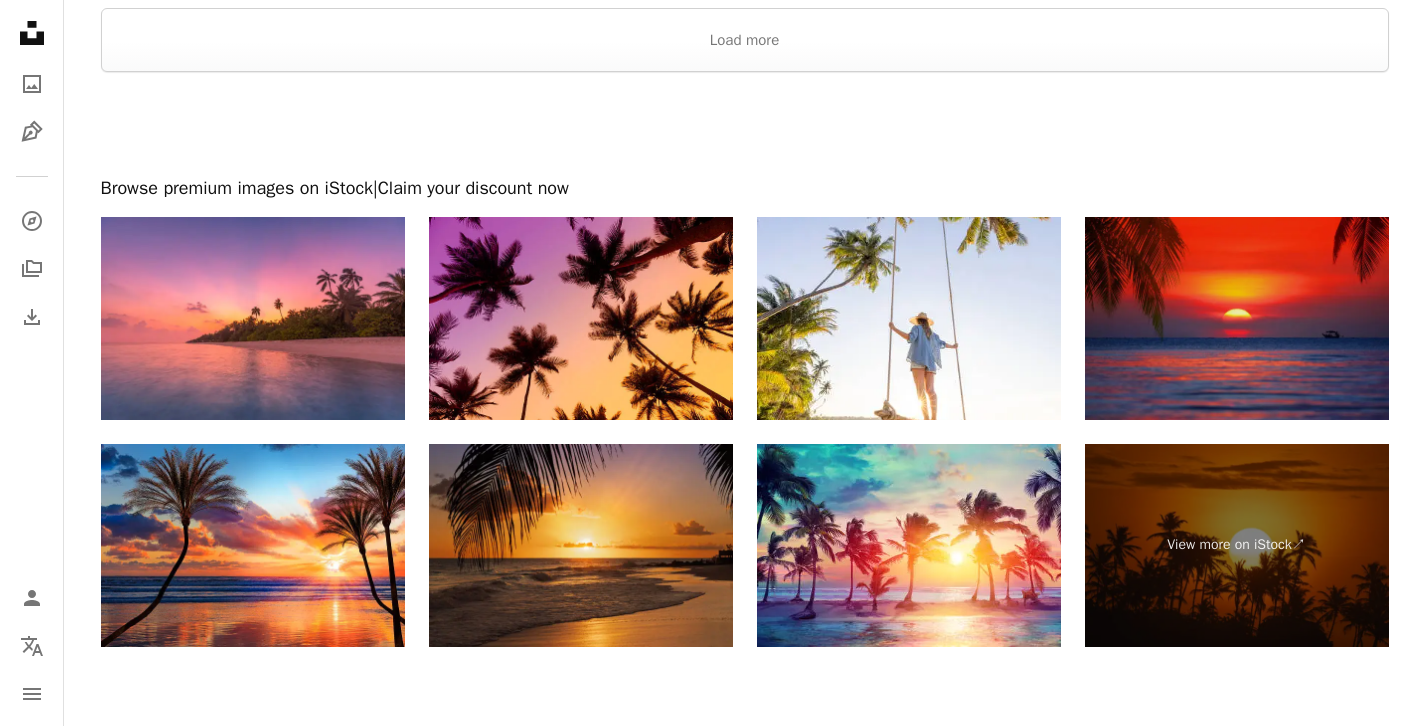 click at bounding box center [1237, 318] 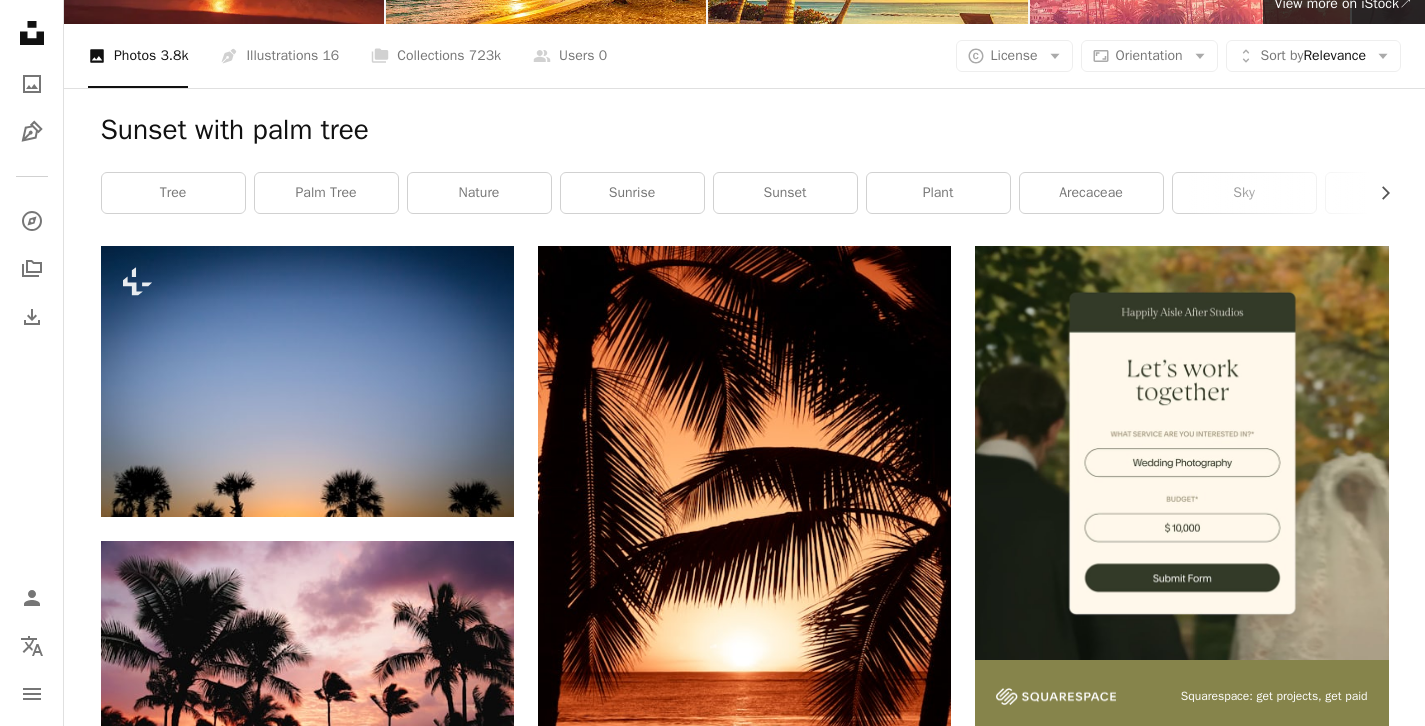 scroll, scrollTop: 0, scrollLeft: 0, axis: both 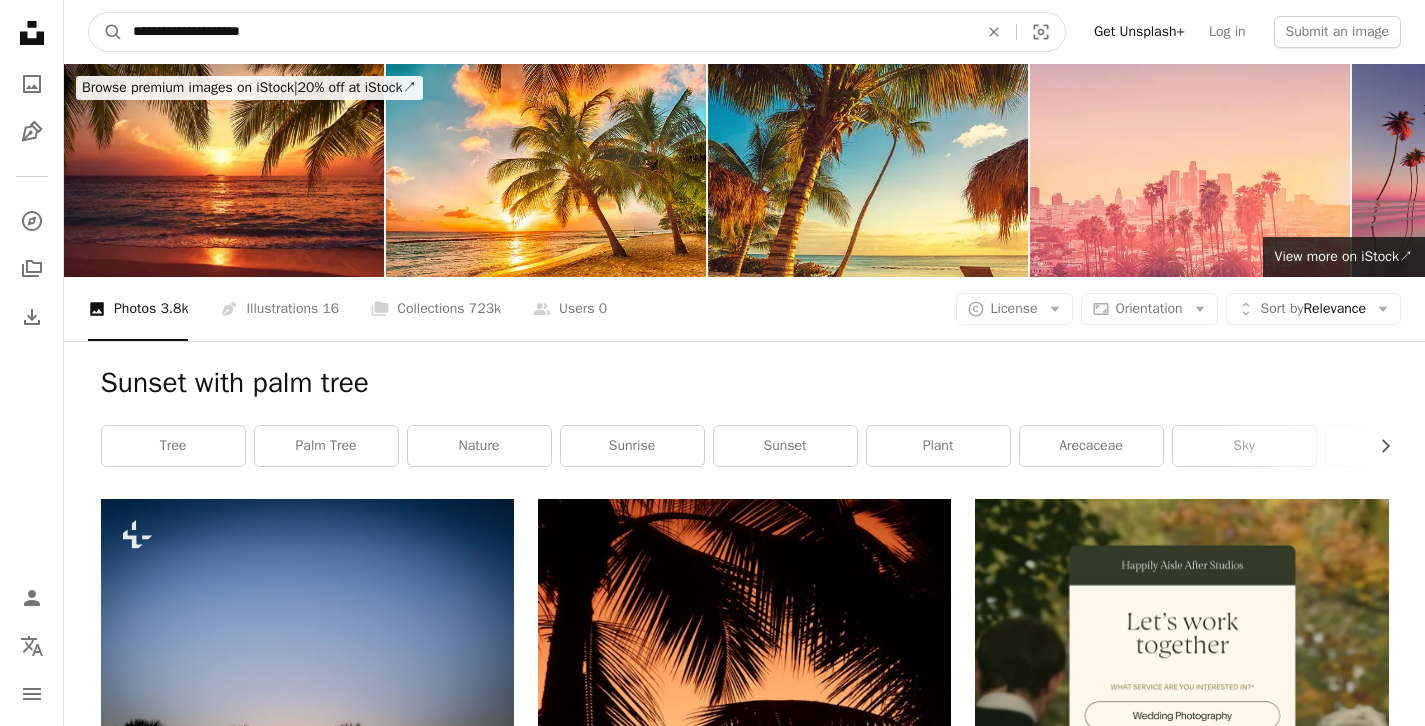 click on "**********" at bounding box center (547, 32) 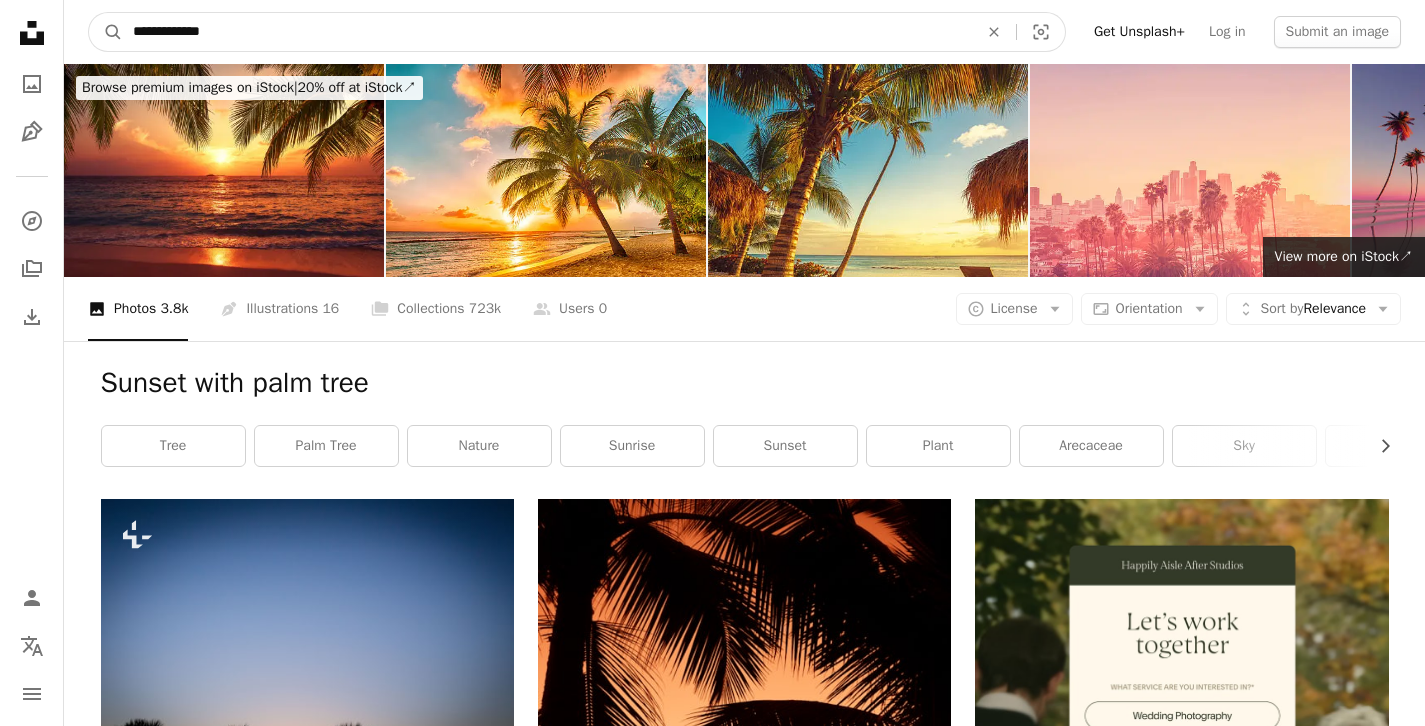 type on "**********" 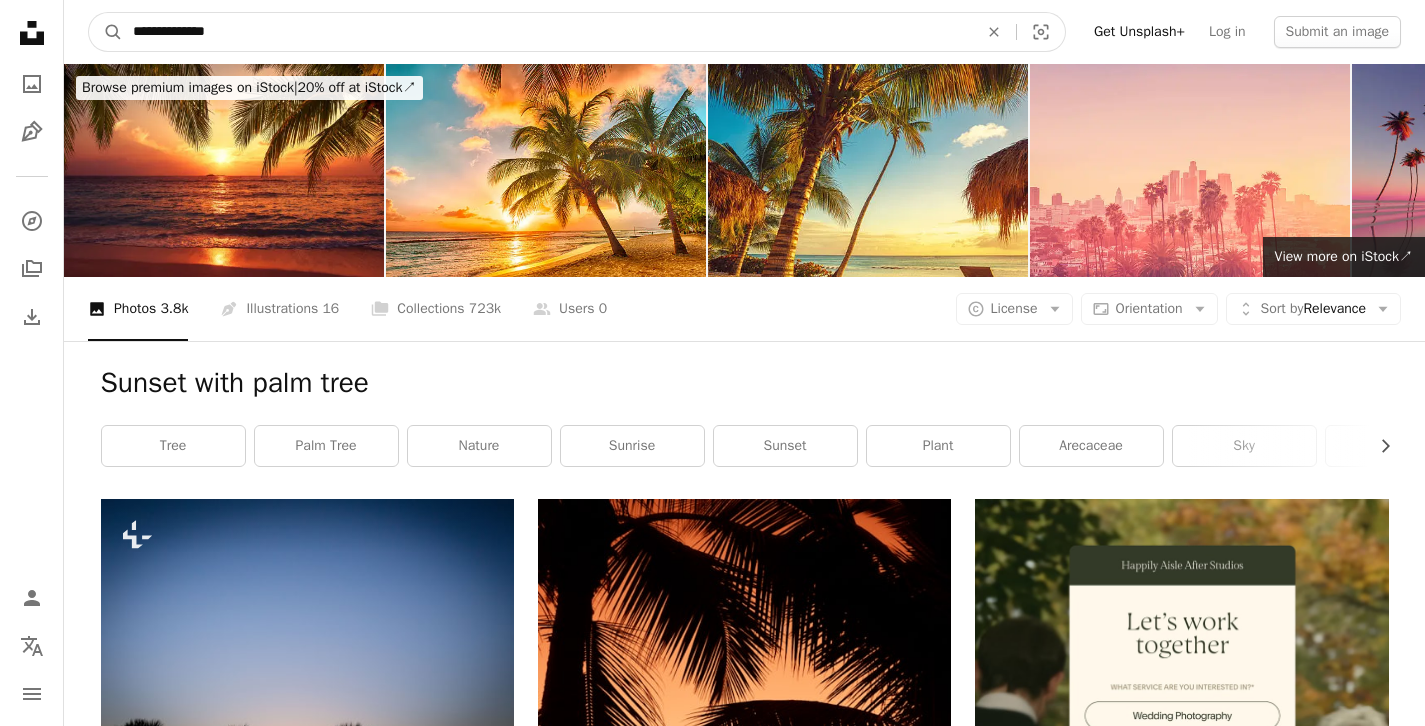 click on "A magnifying glass" at bounding box center [106, 32] 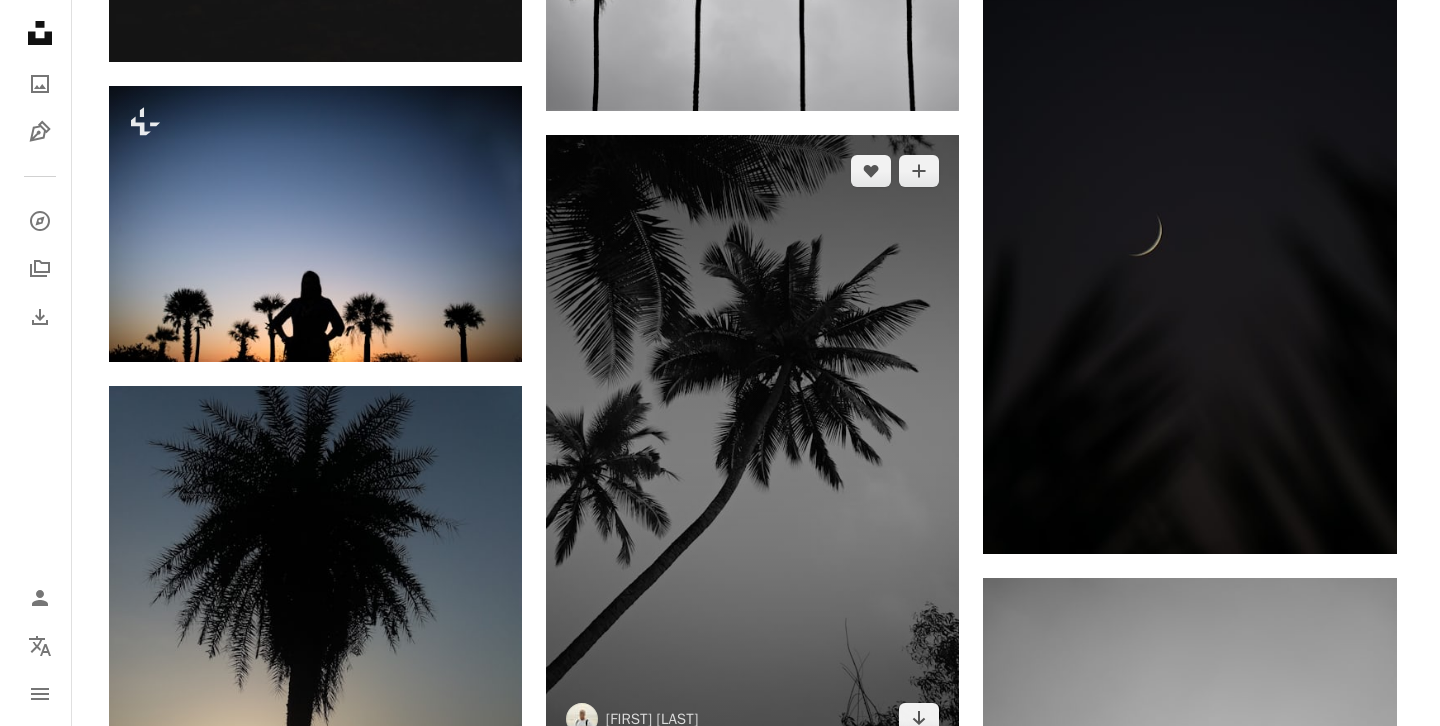scroll, scrollTop: 1645, scrollLeft: 0, axis: vertical 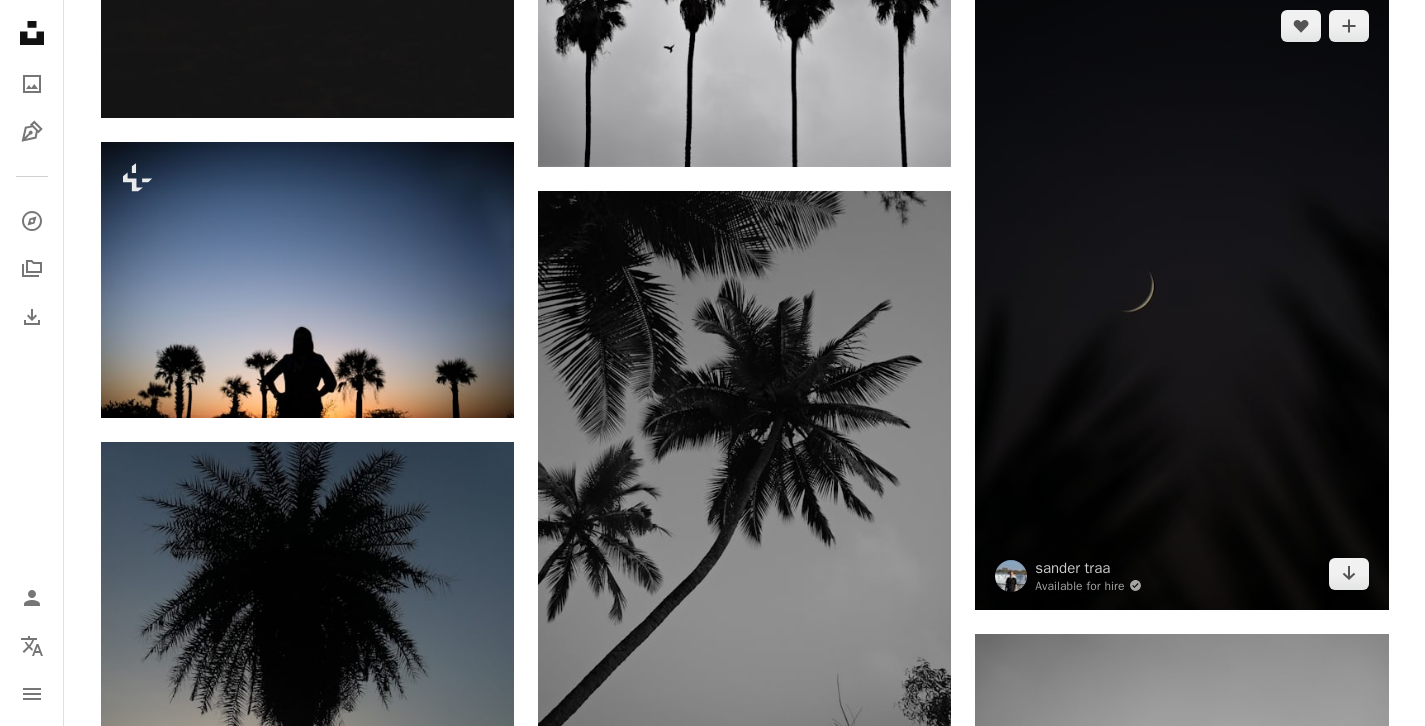click at bounding box center [1181, 300] 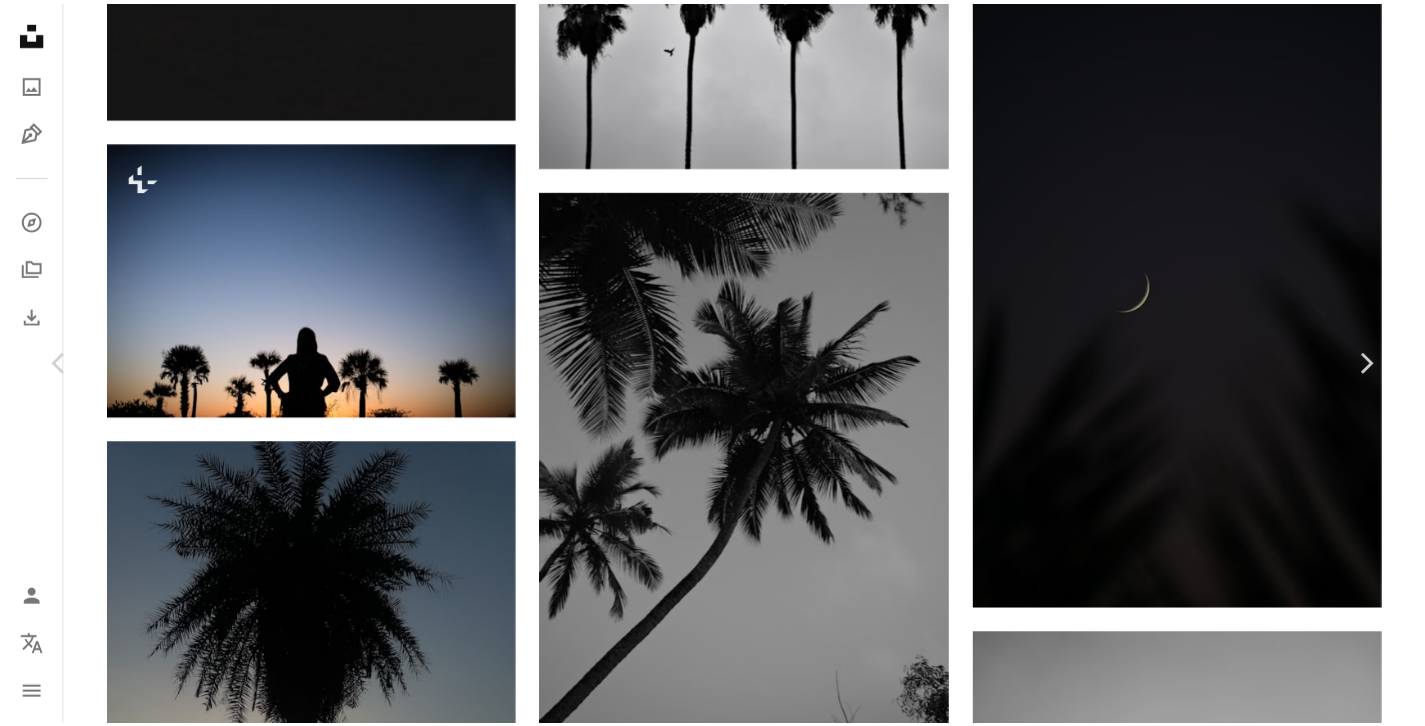 scroll, scrollTop: 0, scrollLeft: 0, axis: both 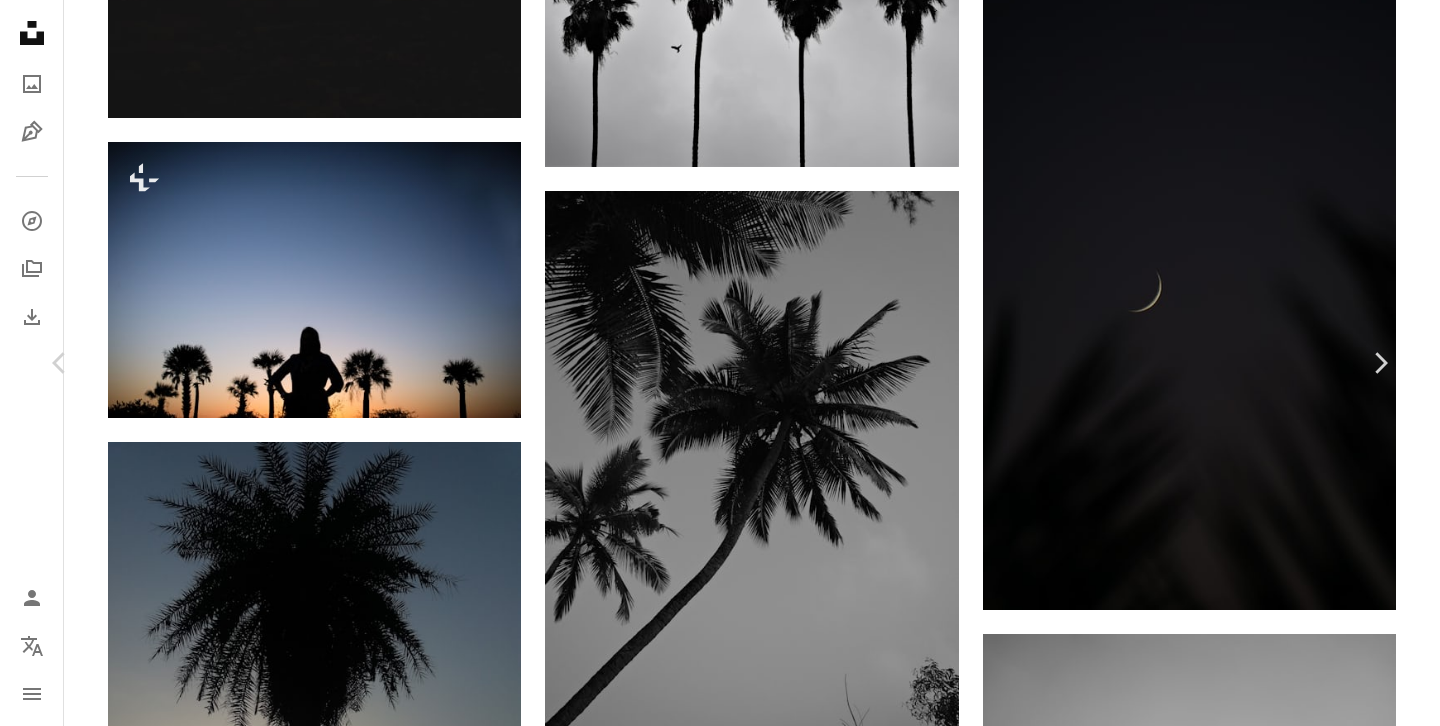 click on "Chevron down" 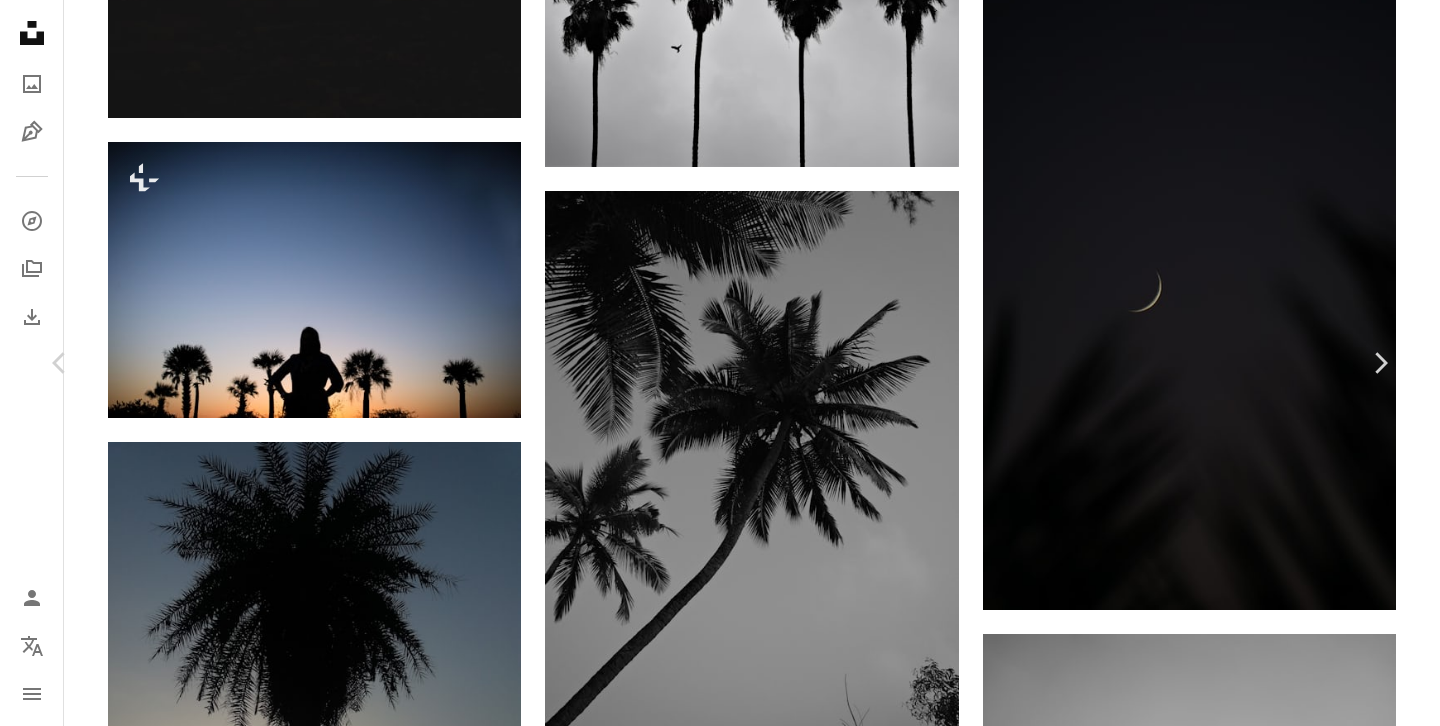 click on "Original Size" at bounding box center [1106, 4002] 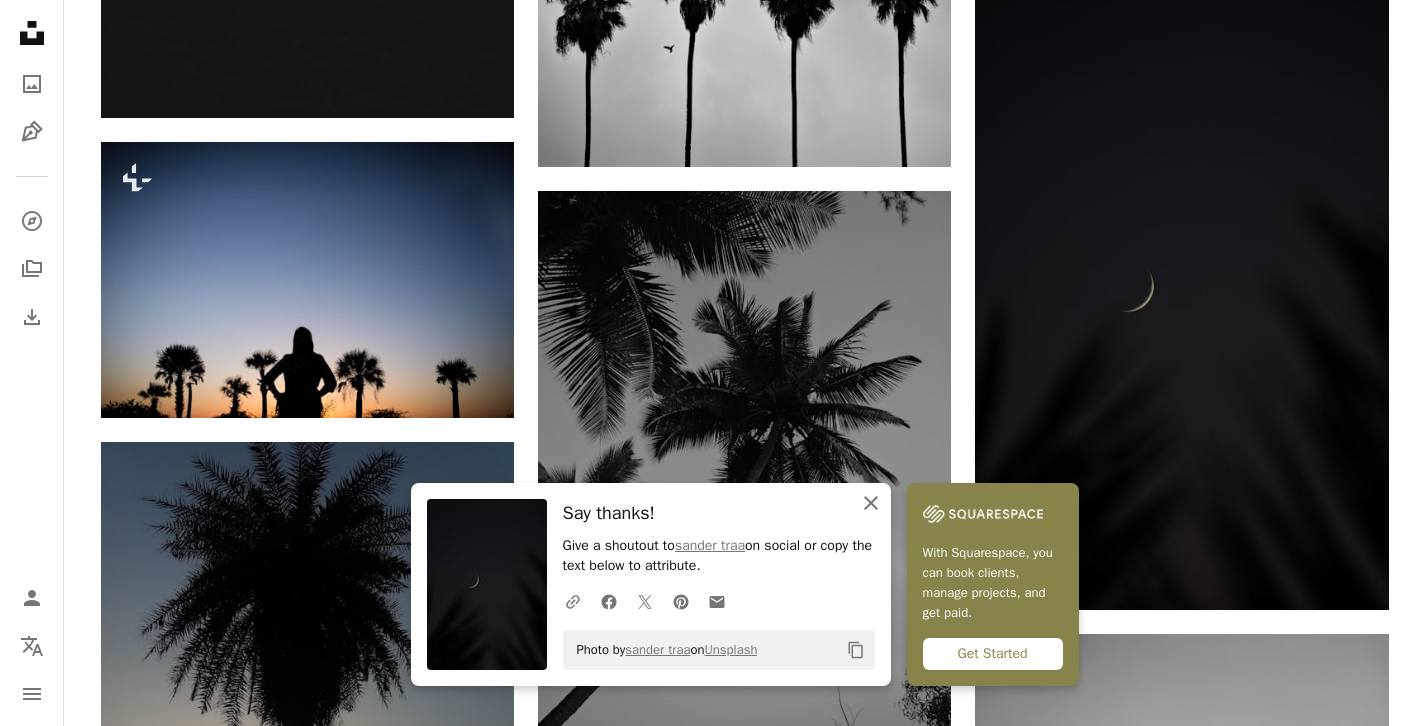 click on "An X shape" 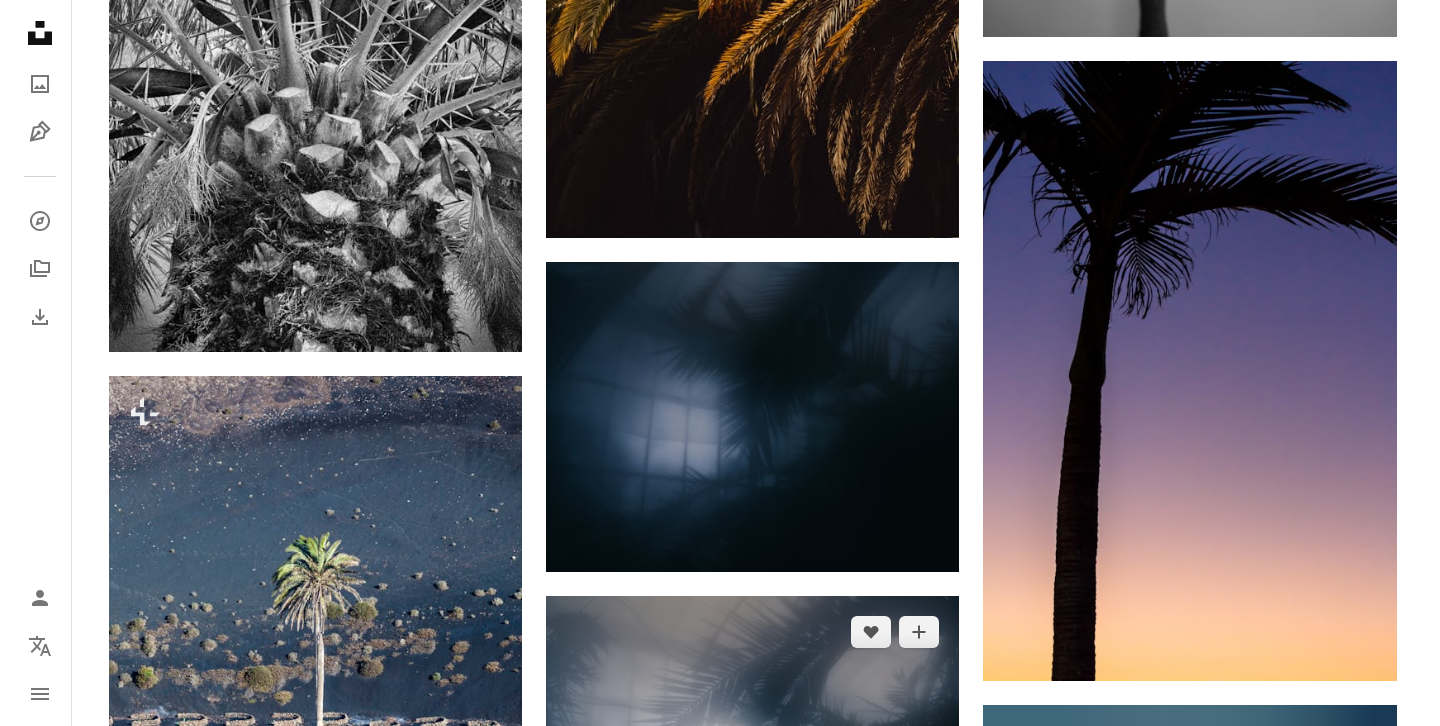 scroll, scrollTop: 2860, scrollLeft: 0, axis: vertical 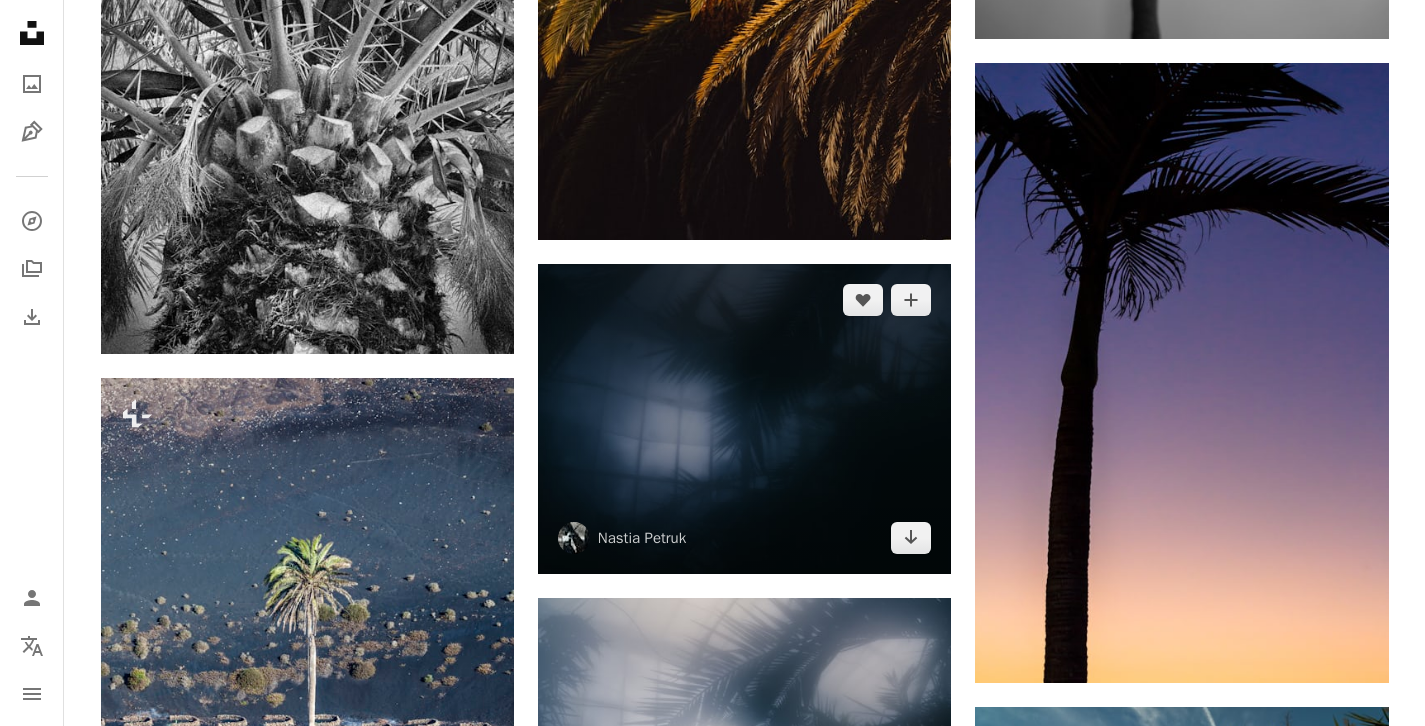 click at bounding box center [744, 419] 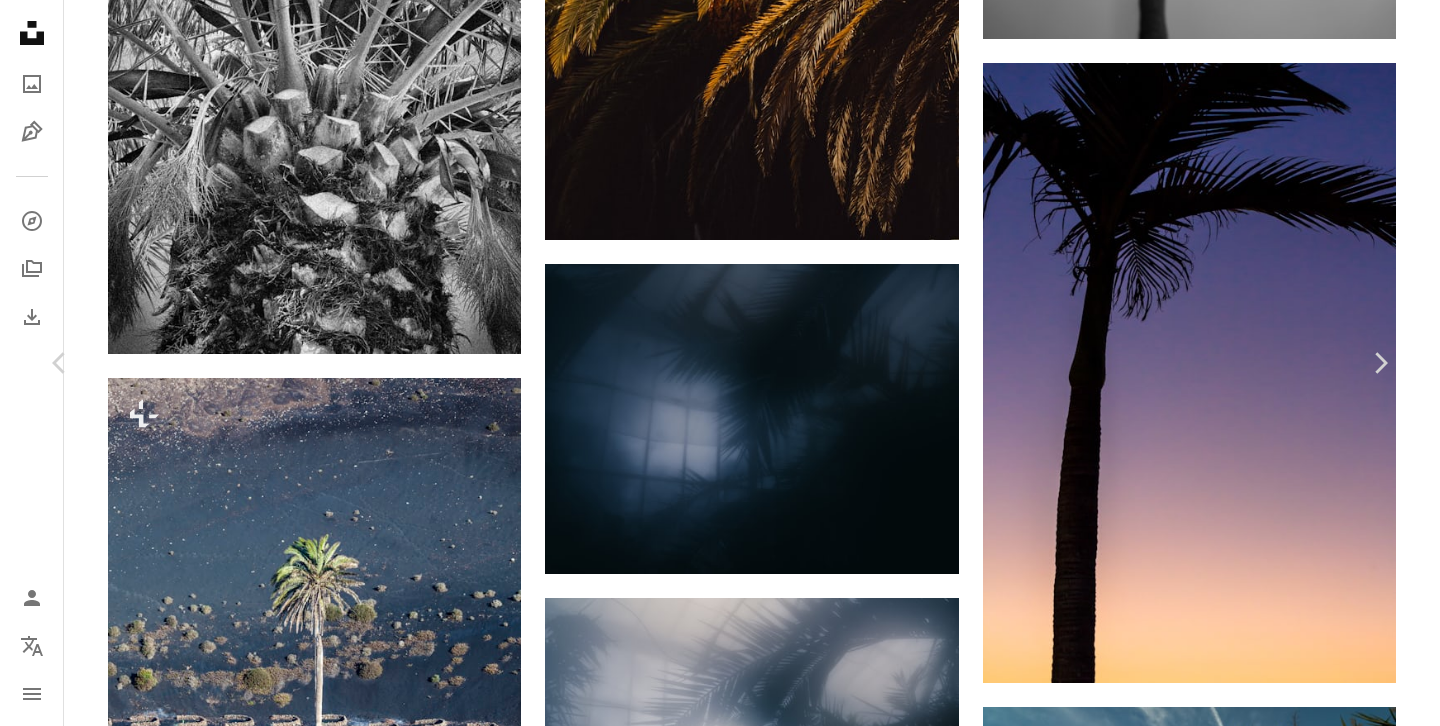 click on "Chevron down" 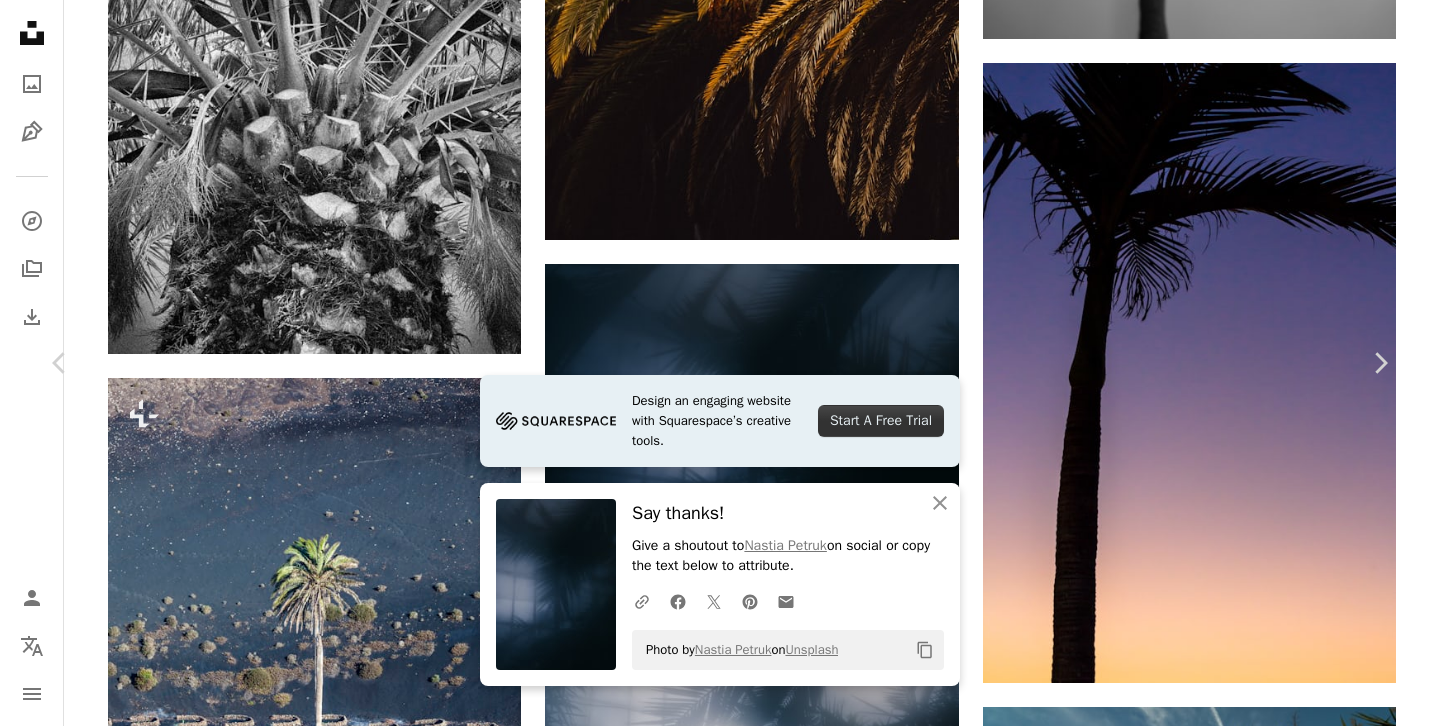 scroll, scrollTop: 880, scrollLeft: 0, axis: vertical 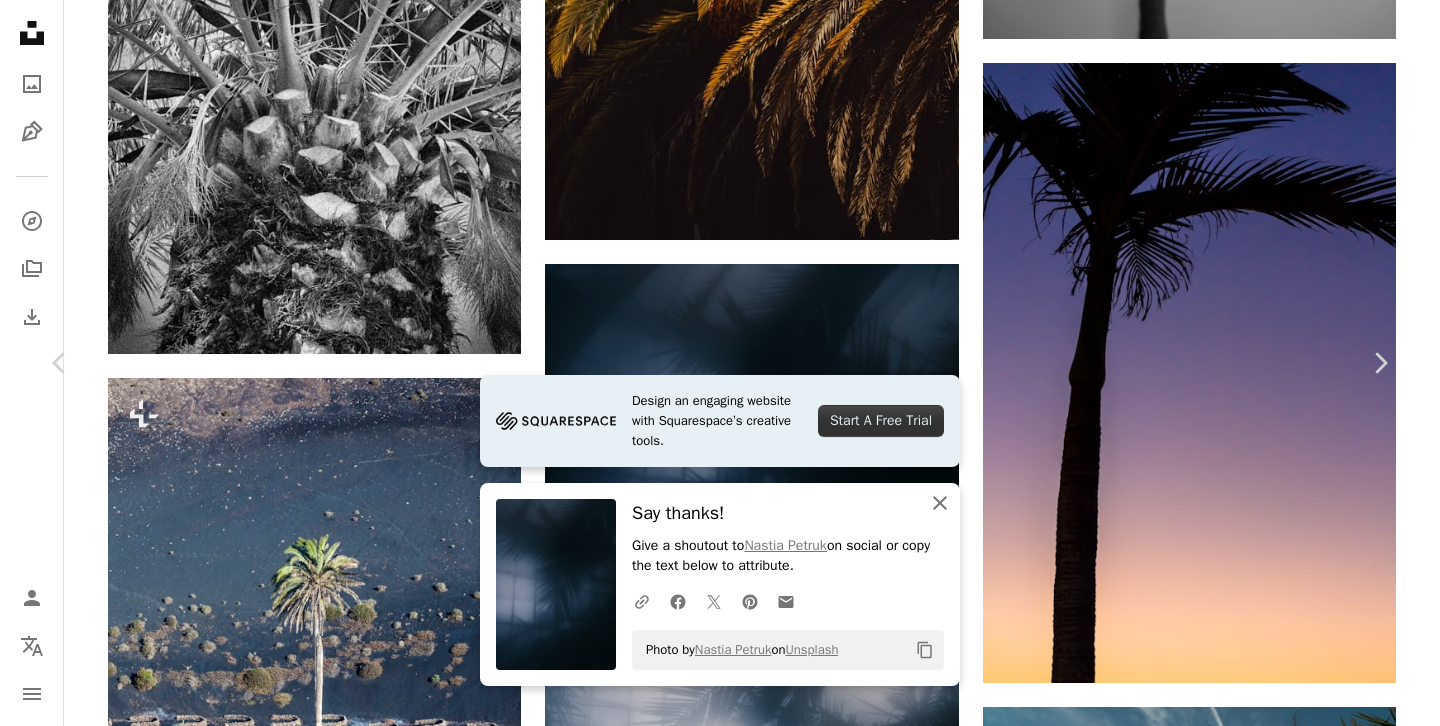 click on "An X shape" 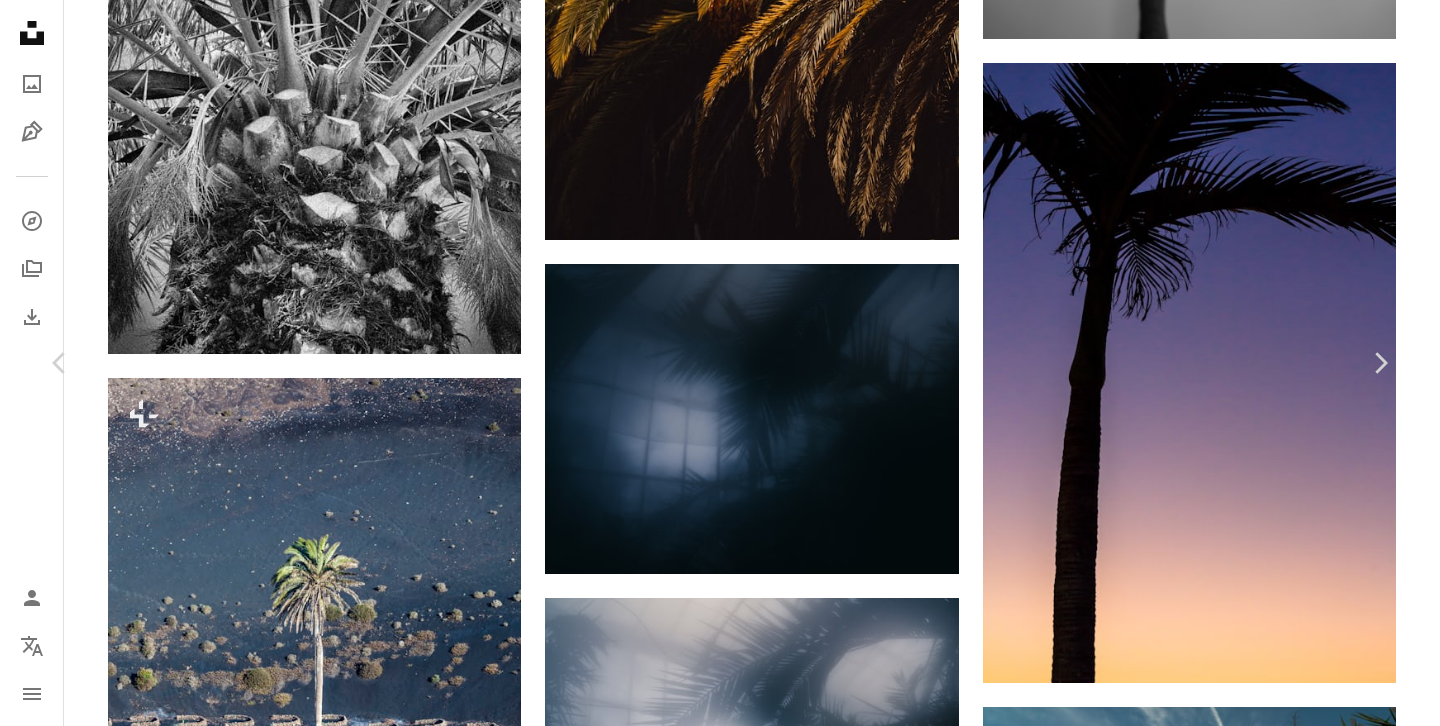 click on "Download free" at bounding box center [1191, 5962] 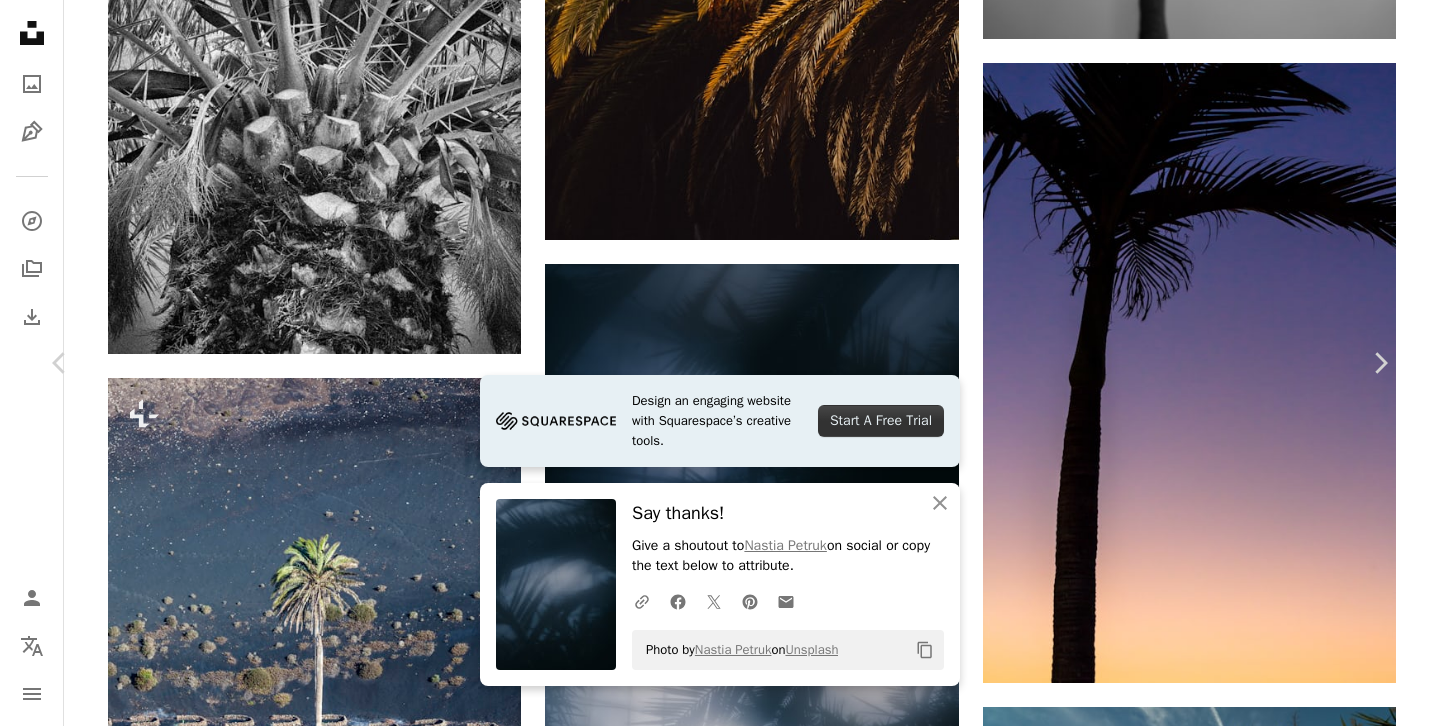 scroll, scrollTop: 959, scrollLeft: 0, axis: vertical 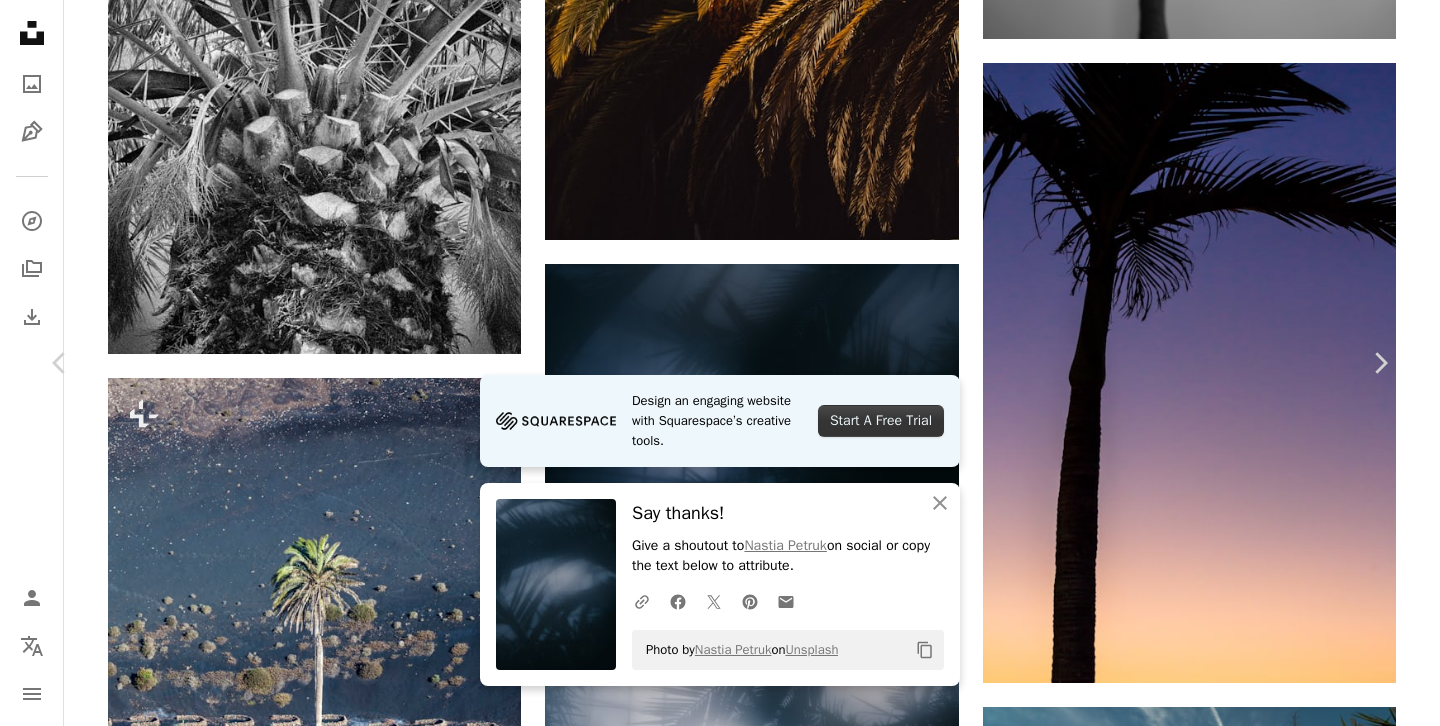 click on "Start A Free Trial" at bounding box center [881, 421] 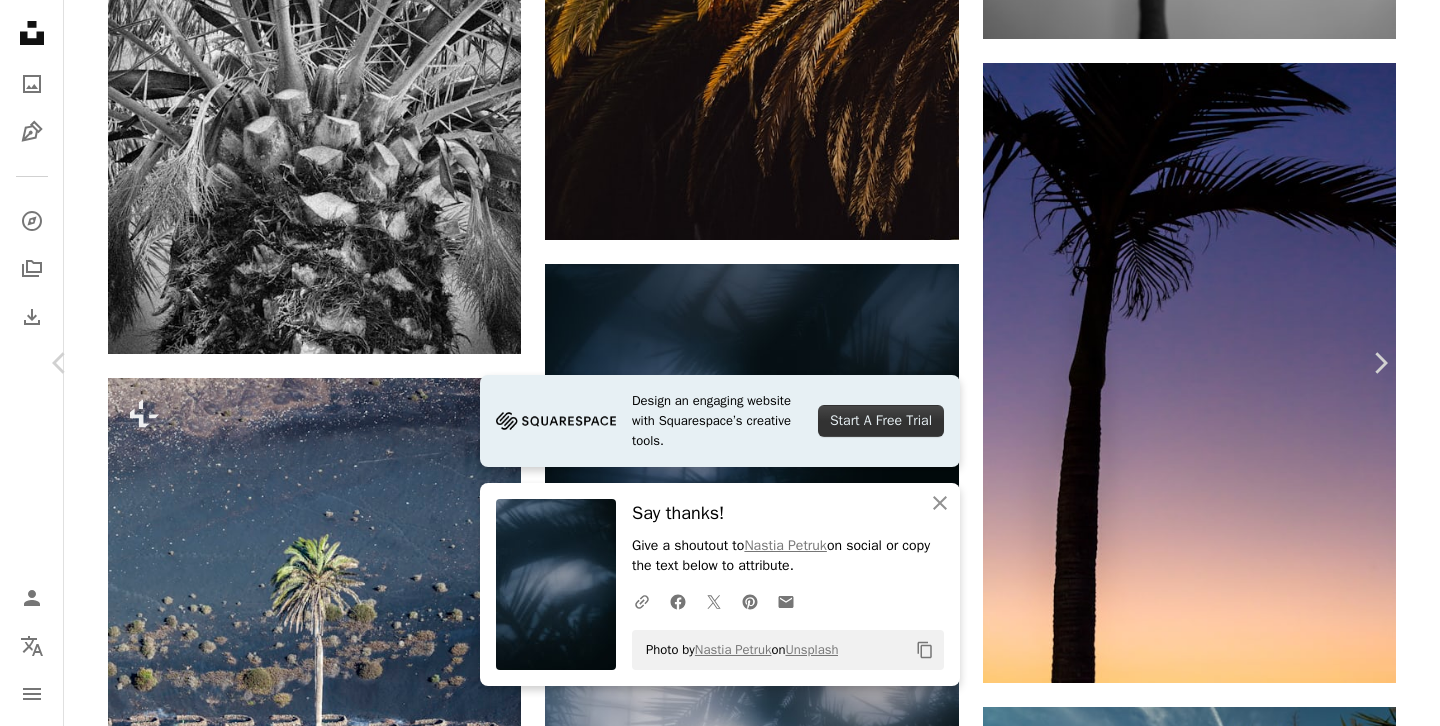 click on "Browse premium related images on iStock  |  Save 20% with code UNSPLASH20 View more on iStock  ↗ Related images A heart A plus sign [PERSON] For  Unsplash+ A lock Download A heart A plus sign [PERSON] Available for hire A checkmark inside of a circle Arrow pointing down A heart A plus sign H&CO Available for hire A checkmark inside of a circle Arrow pointing down Plus sign for Unsplash+ A heart A plus sign [PERSON] For  Unsplash+ A lock Download A heart A plus sign [PERSON] Arrow pointing down A heart A plus sign [PERSON] Arrow pointing down A heart A plus sign [PERSON] Arrow pointing down A heart A plus sign [PERSON] Arrow pointing down A heart A plus sign [PERSON] Arrow pointing down A heart A heart" at bounding box center (712, 7219) 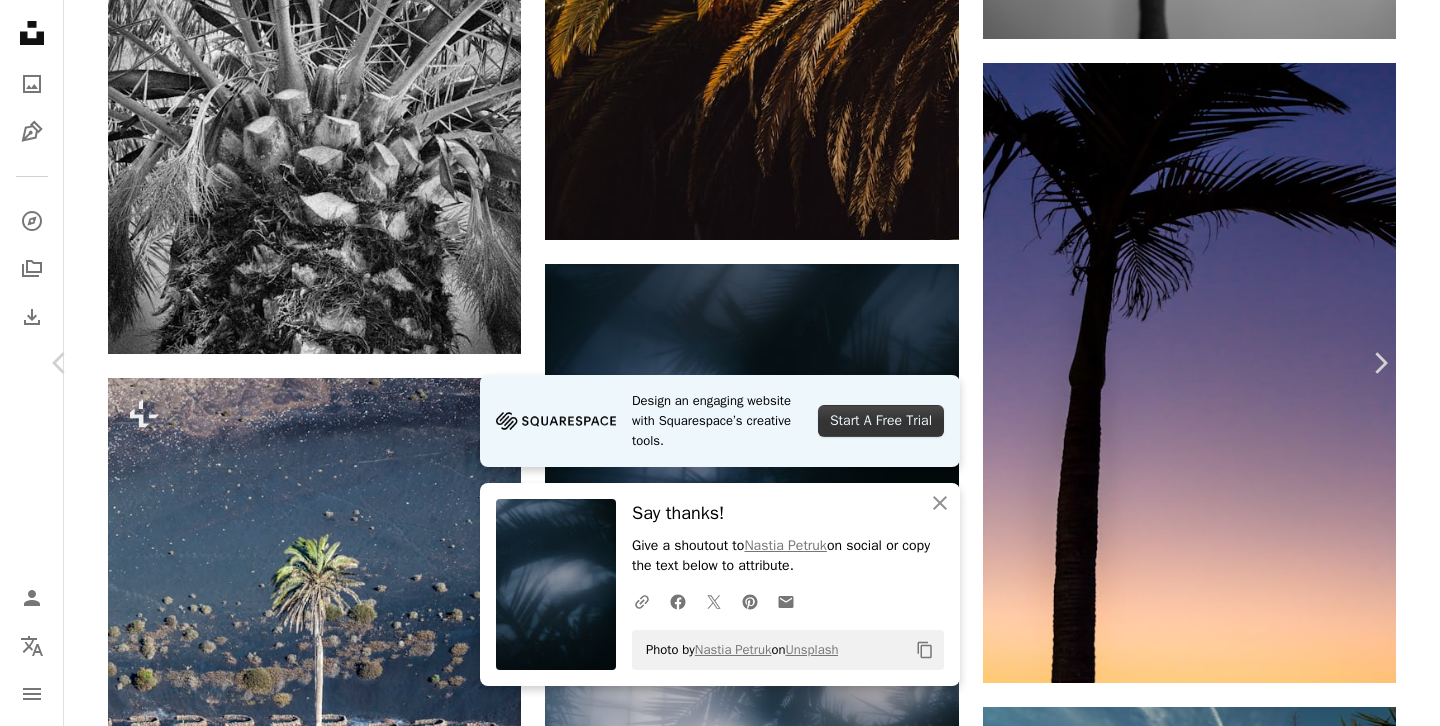 click on "Start A Free Trial" at bounding box center (881, 421) 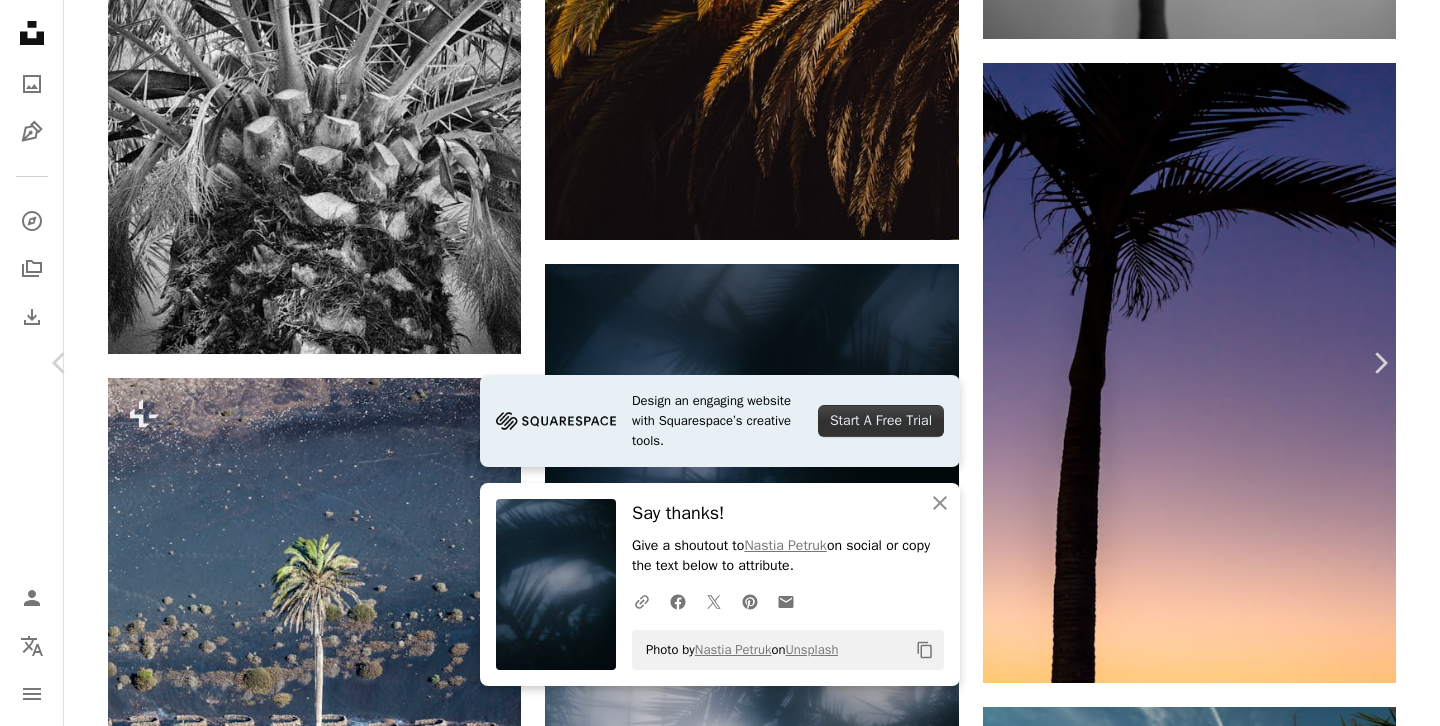 scroll, scrollTop: 8607, scrollLeft: 0, axis: vertical 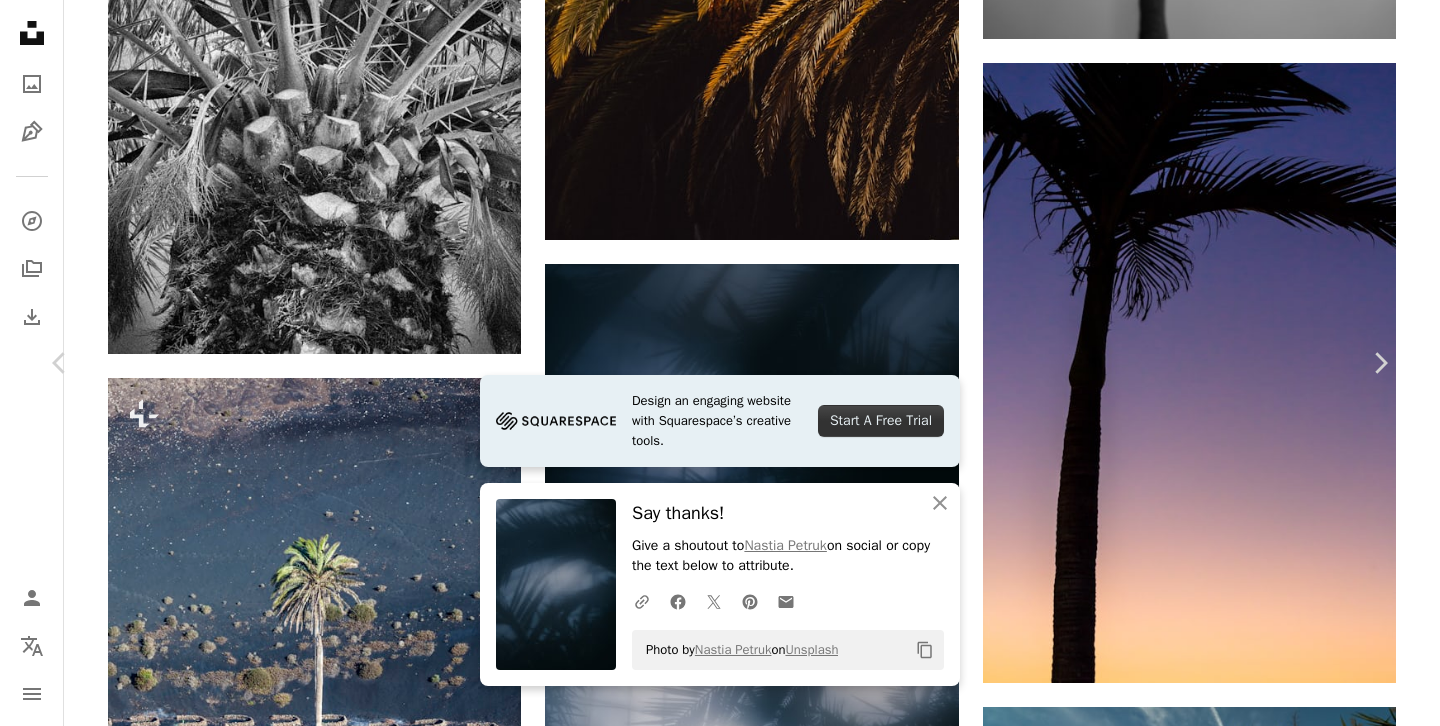 click on "An X shape Chevron left Chevron right Design an engaging website with Squarespace’s creative tools. Start A Free Trial An X shape Close Say thanks! Give a shoutout to  [PERSON]  on social or copy the text below to attribute. A URL sharing icon (chains) Facebook icon X (formerly Twitter) icon Pinterest icon An envelope Photo by  [PERSON]  on  Unsplash
Copy content [PERSON] [USERNAME] A heart A plus sign Download free Chevron down Zoom in Views 15,498 Downloads 69 A forward-right arrow Share Info icon Info More Actions Moody evergreen branch Calendar outlined Published on  September 25, 2022 Camera Canon, EOS 90D Safety Free to use under the  Unsplash License dark natural plant dark background growth dark green moody tree branch gloomy evergreen evergreen tree freshness pine needles dark photography somber yew yew tree sombre art painting Free pictures Browse premium related images on iStock  |  Save 20% with code UNSPLASH20 View more on iStock  ↗ Related images A heart A plus sign For" at bounding box center [720, 9768] 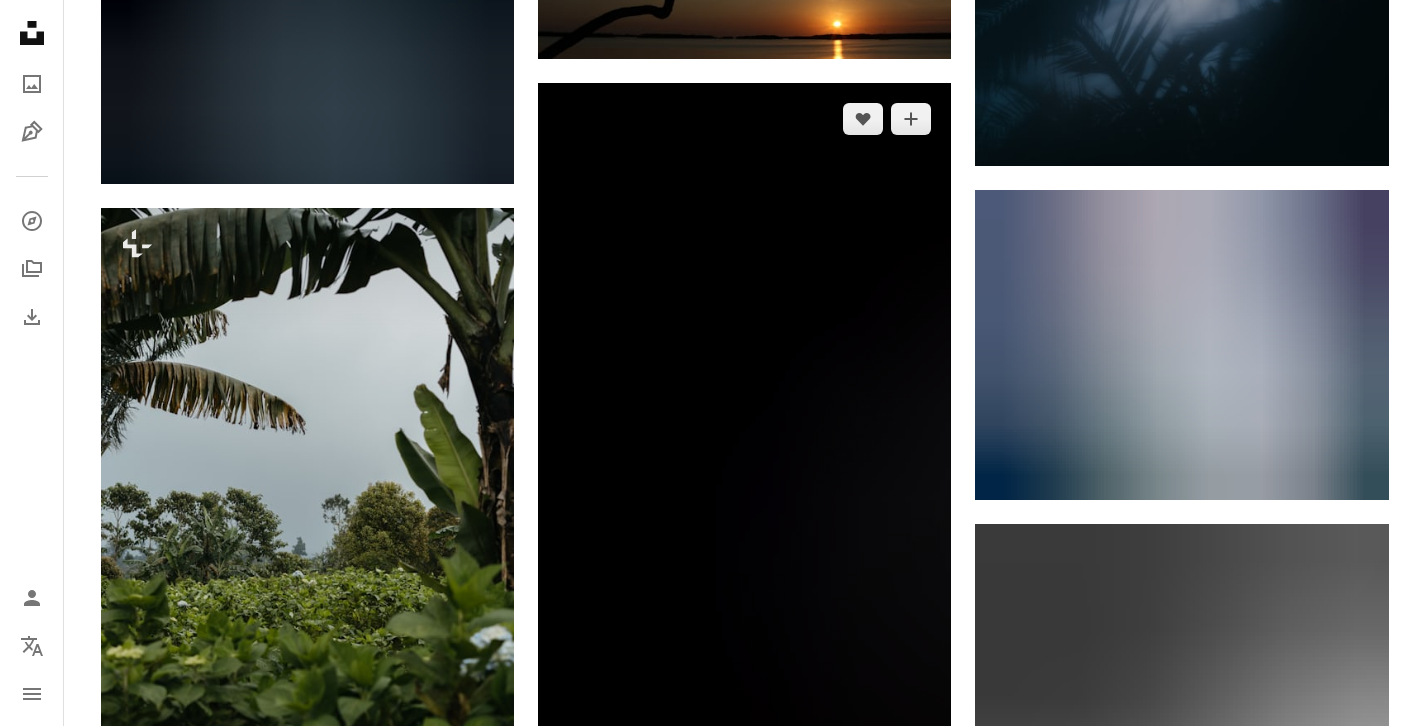 scroll, scrollTop: 4111, scrollLeft: 0, axis: vertical 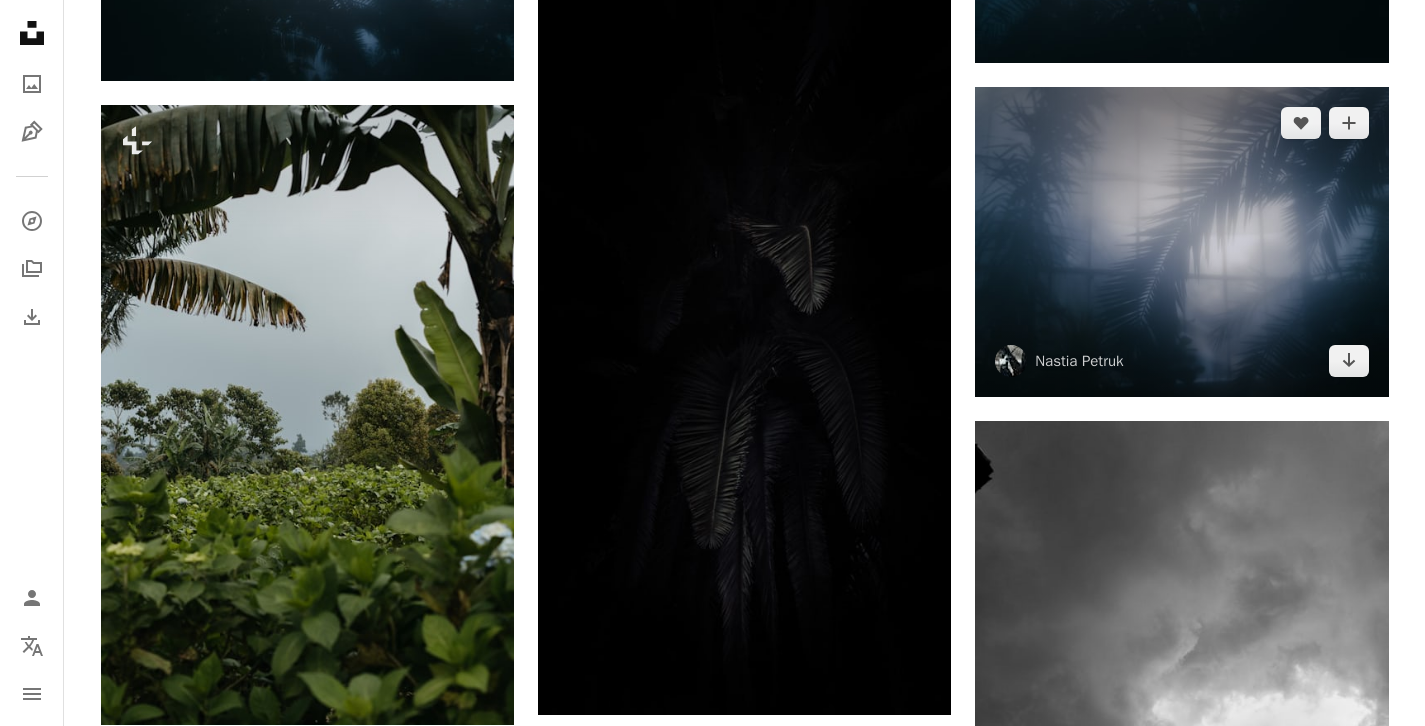 click at bounding box center [1181, 242] 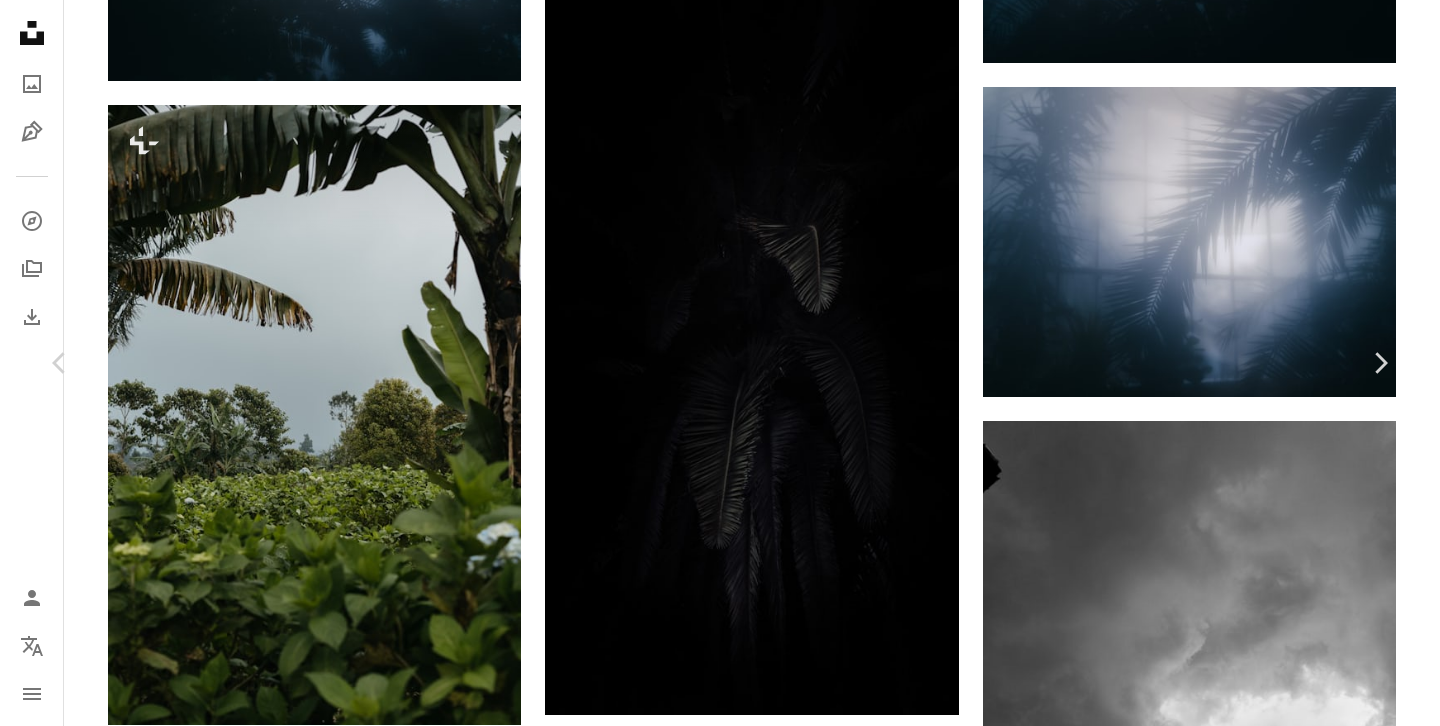 click on "Chevron down" 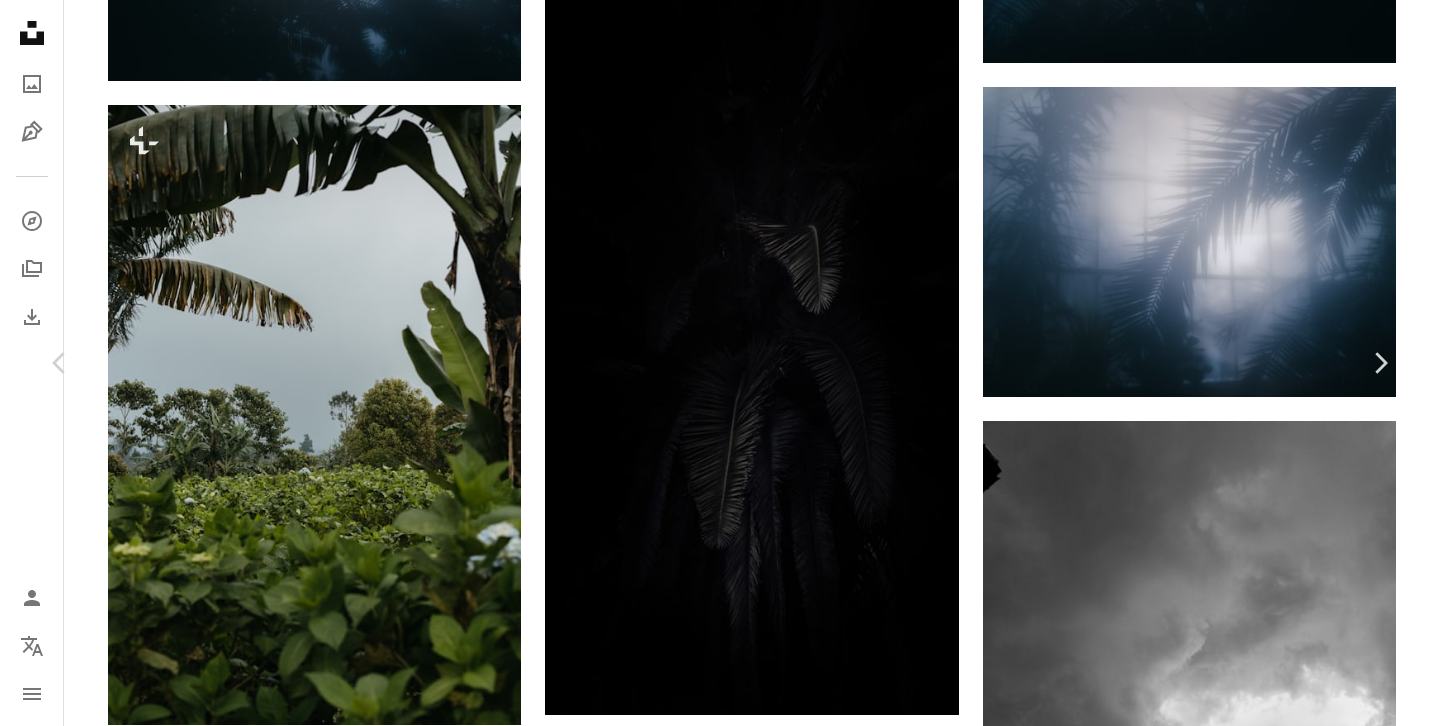 click on "( 8448 x 6336 )" at bounding box center (1193, 8375) 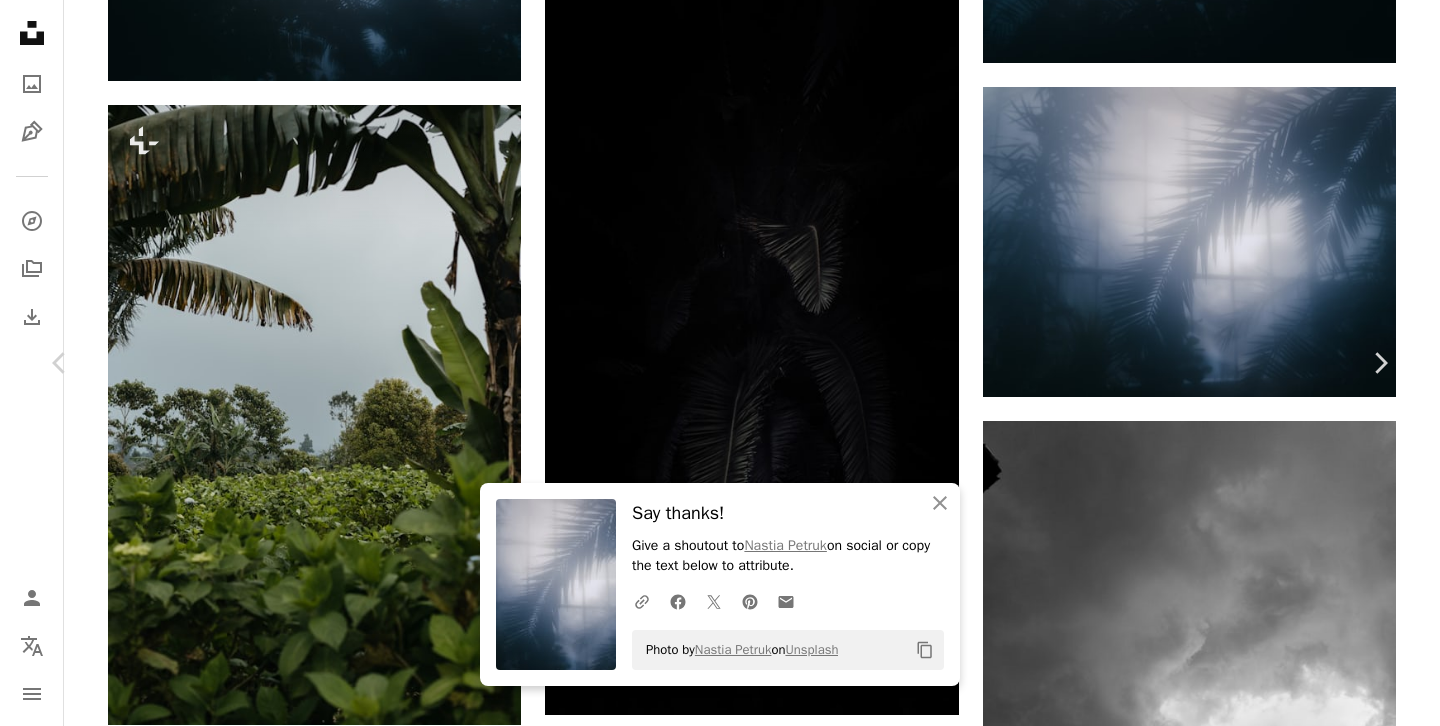 type 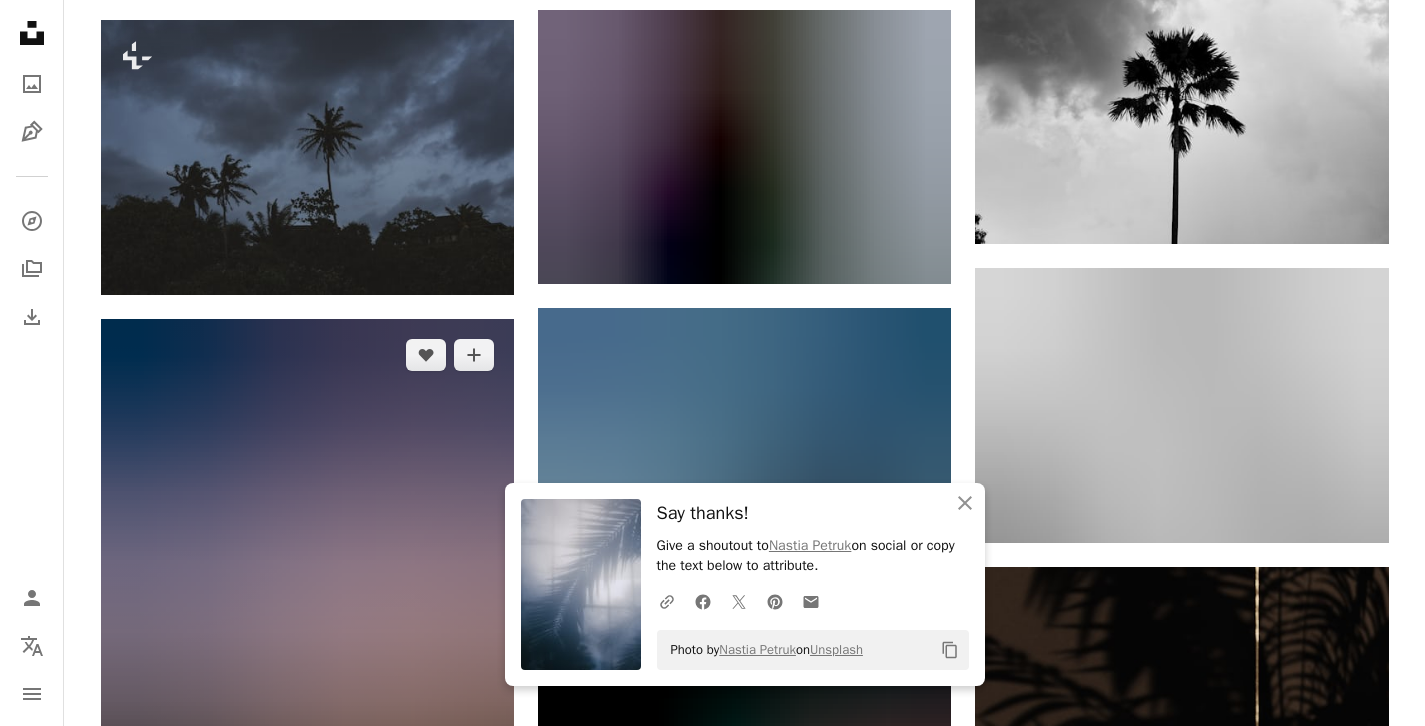 scroll, scrollTop: 4765, scrollLeft: 0, axis: vertical 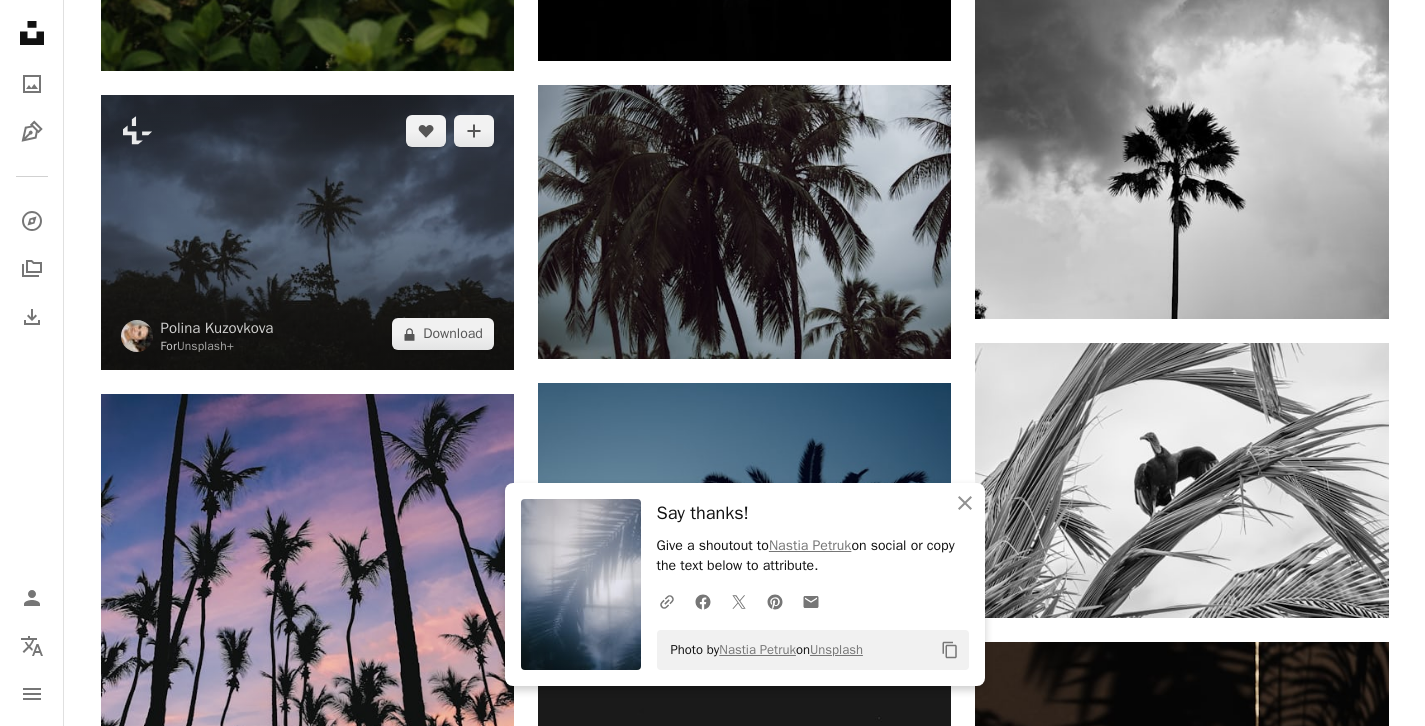 click at bounding box center (307, 232) 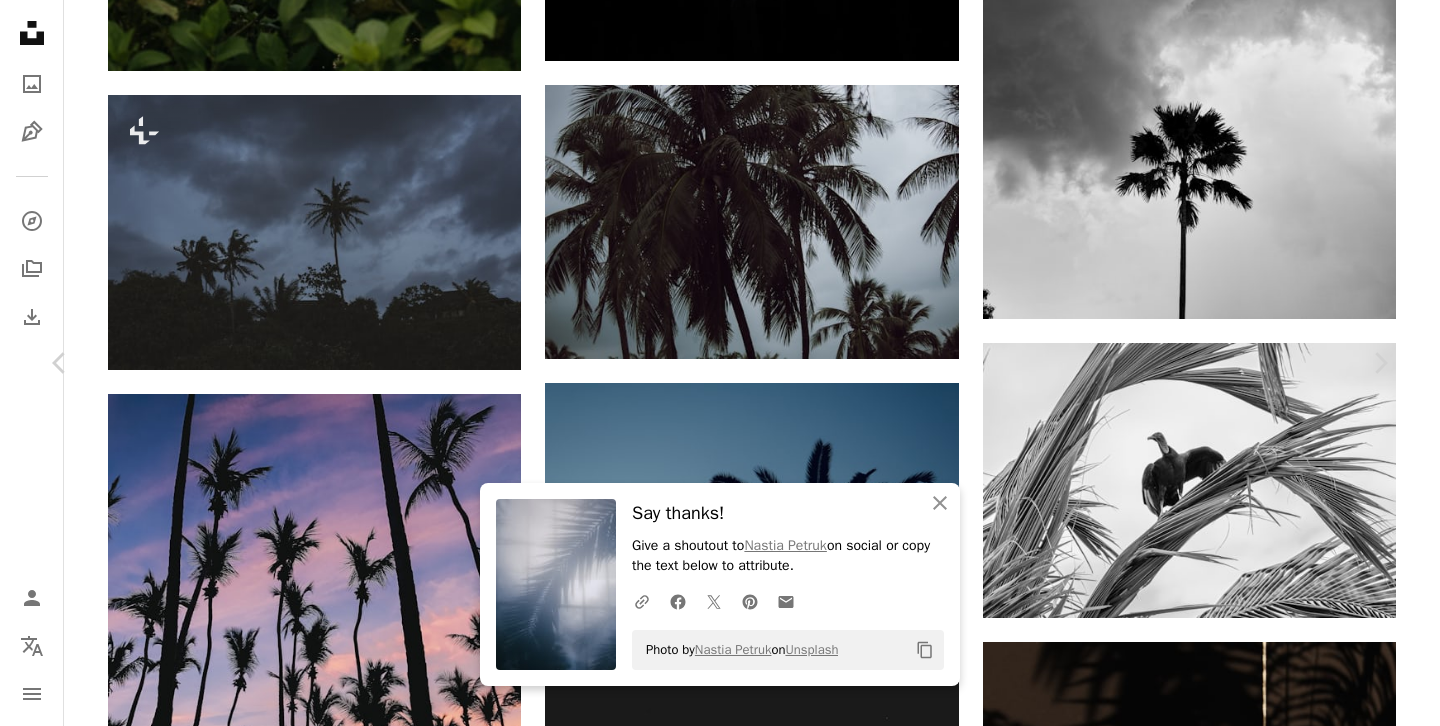 click on "A lock Download" at bounding box center [1229, 7547] 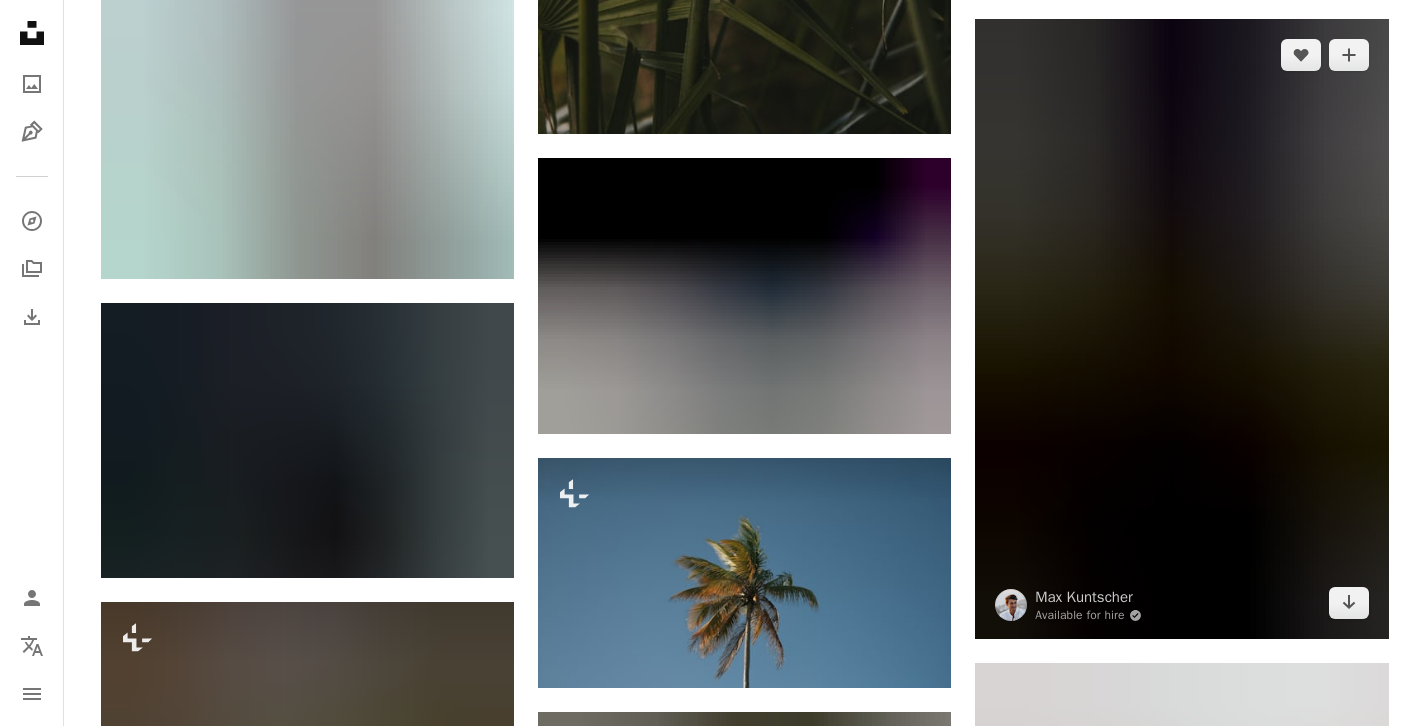 scroll, scrollTop: 8389, scrollLeft: 0, axis: vertical 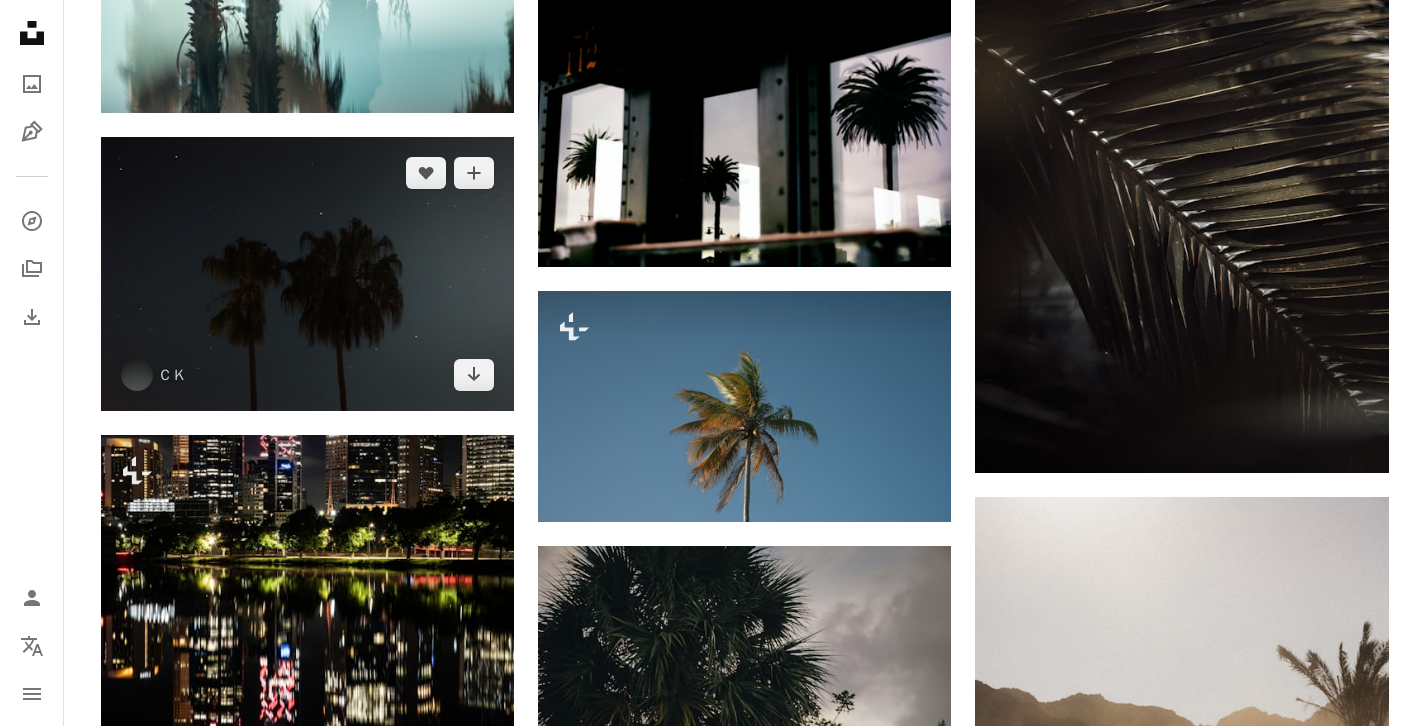click at bounding box center (307, 274) 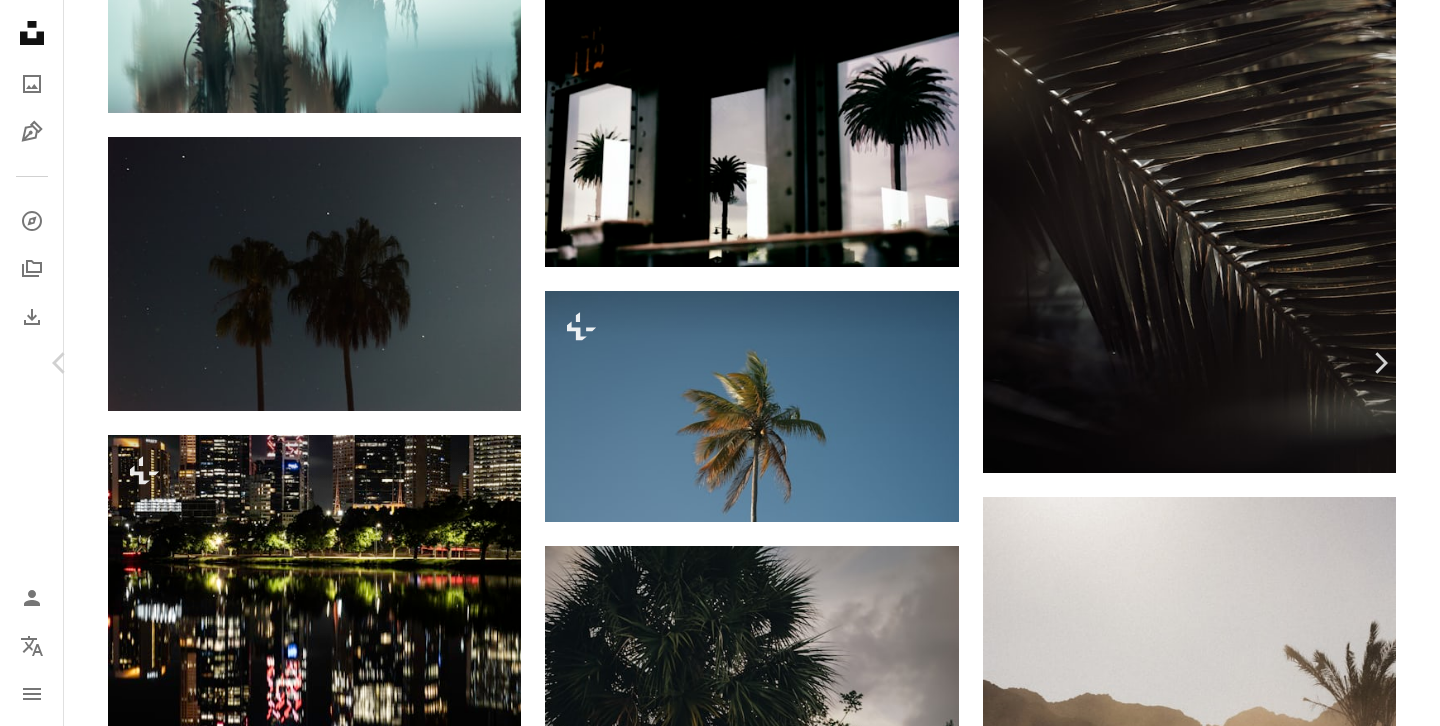click on "Download free" at bounding box center [1191, 3923] 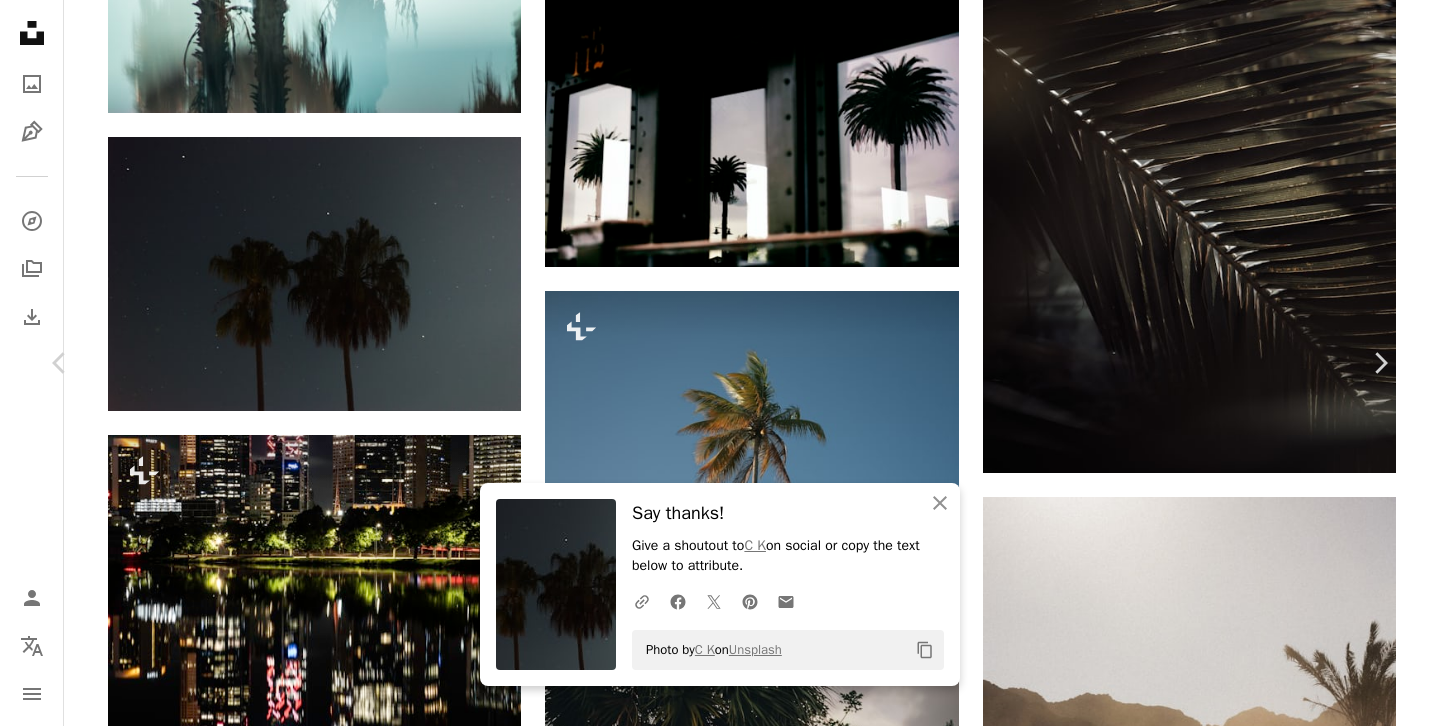click on "Chevron down" 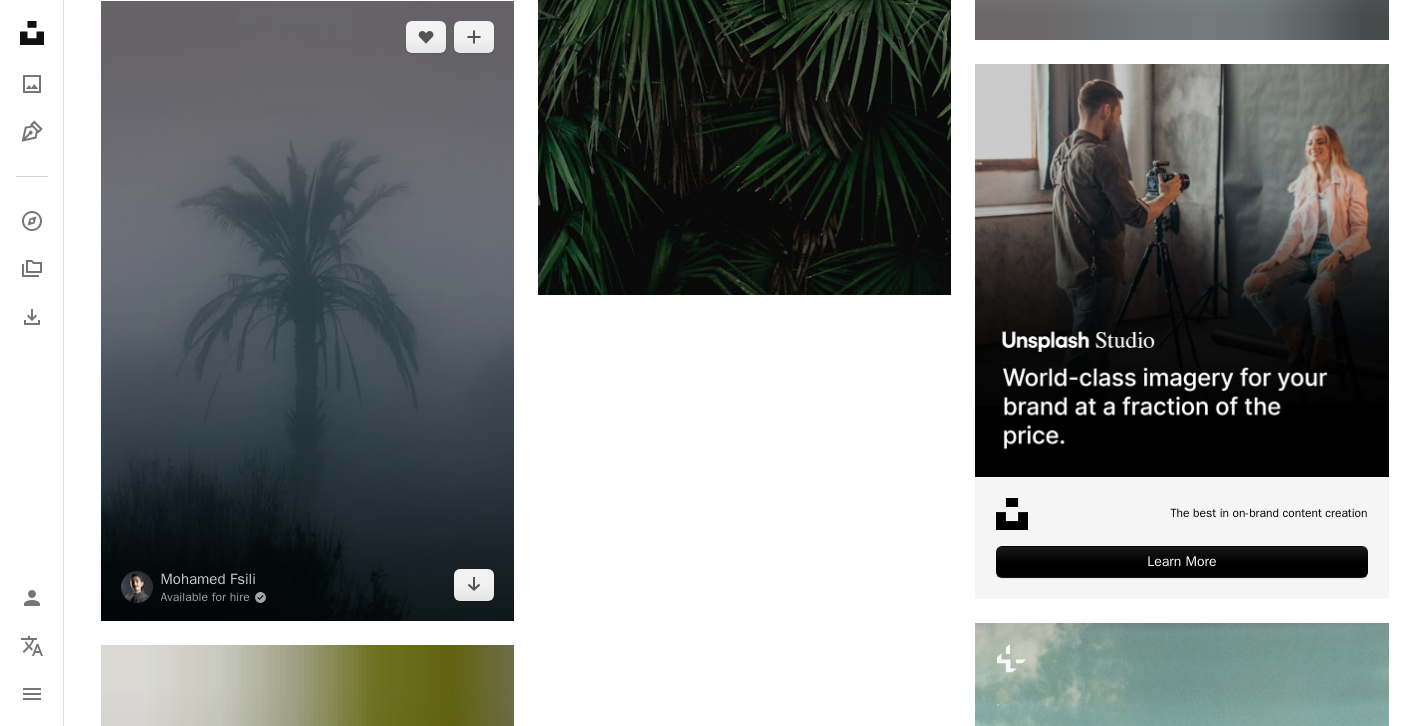 scroll, scrollTop: 9880, scrollLeft: 0, axis: vertical 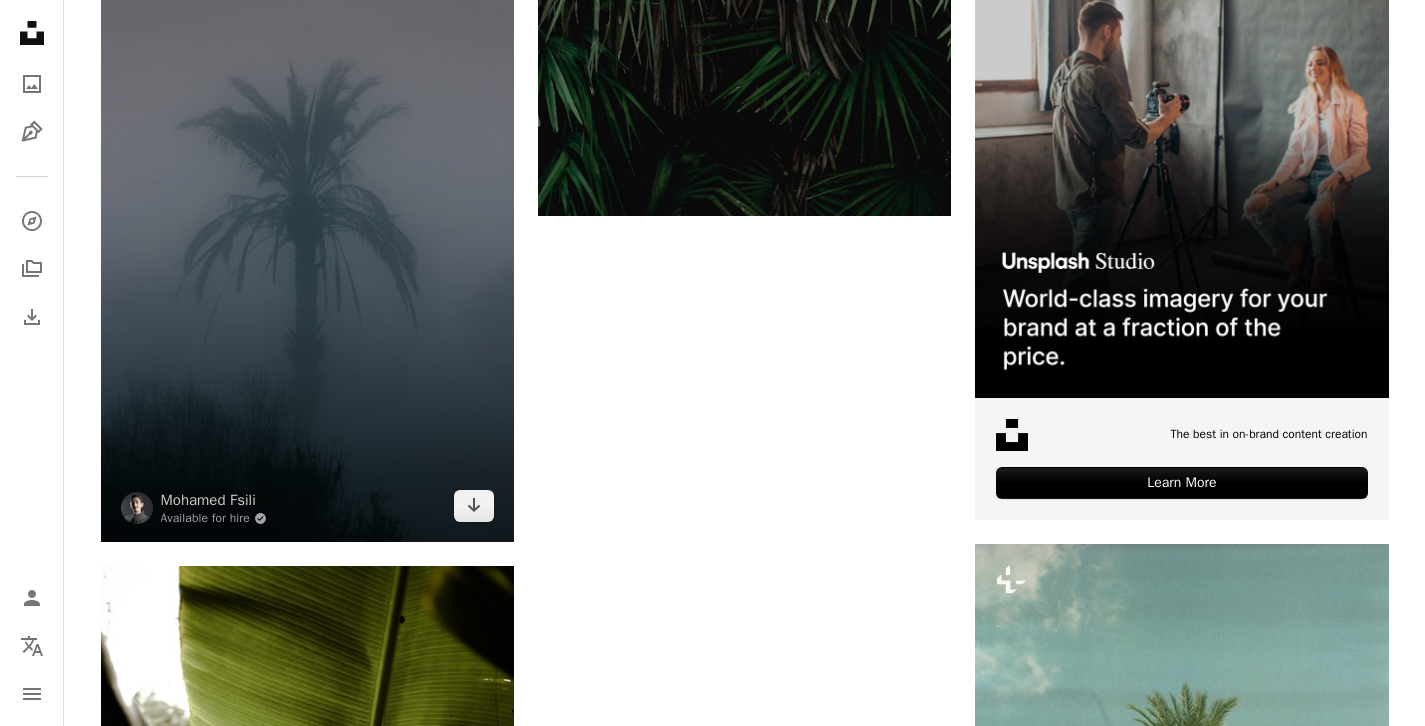 click at bounding box center (307, 232) 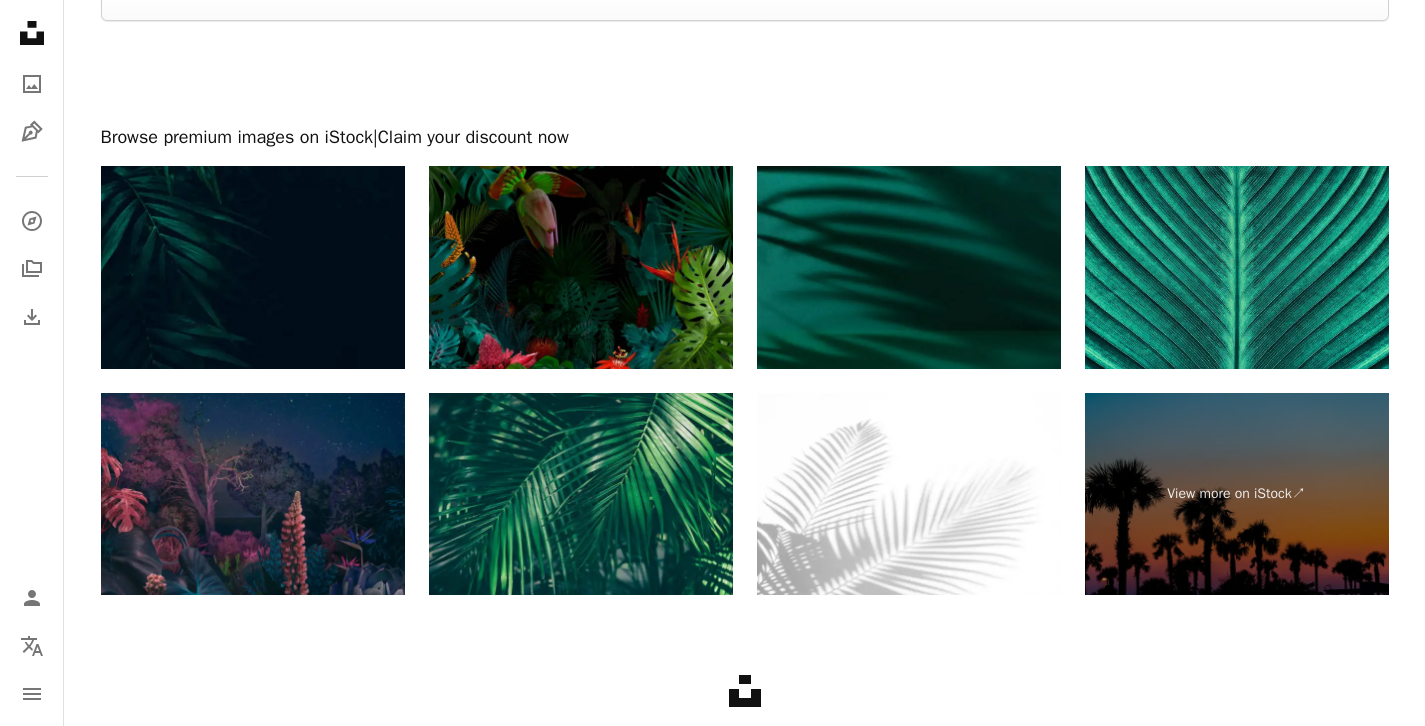 scroll, scrollTop: 14459, scrollLeft: 0, axis: vertical 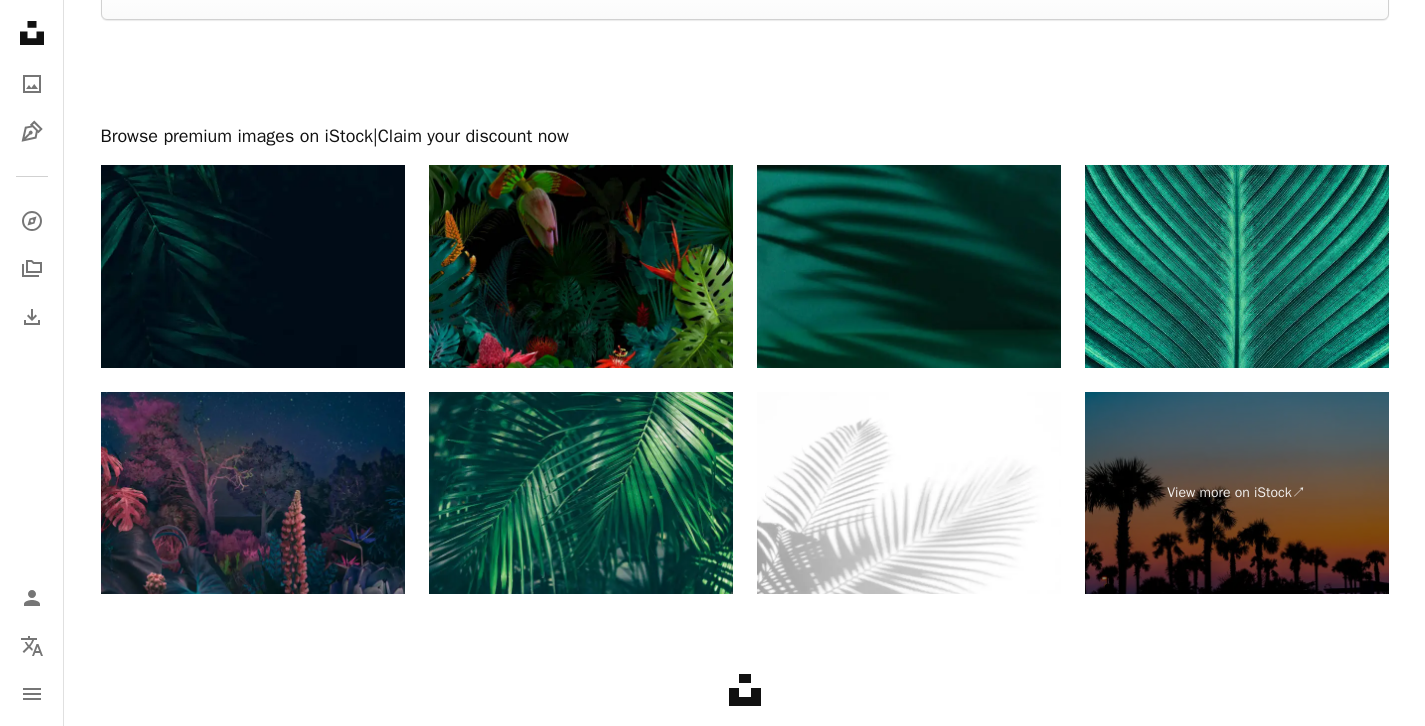 click at bounding box center (253, 266) 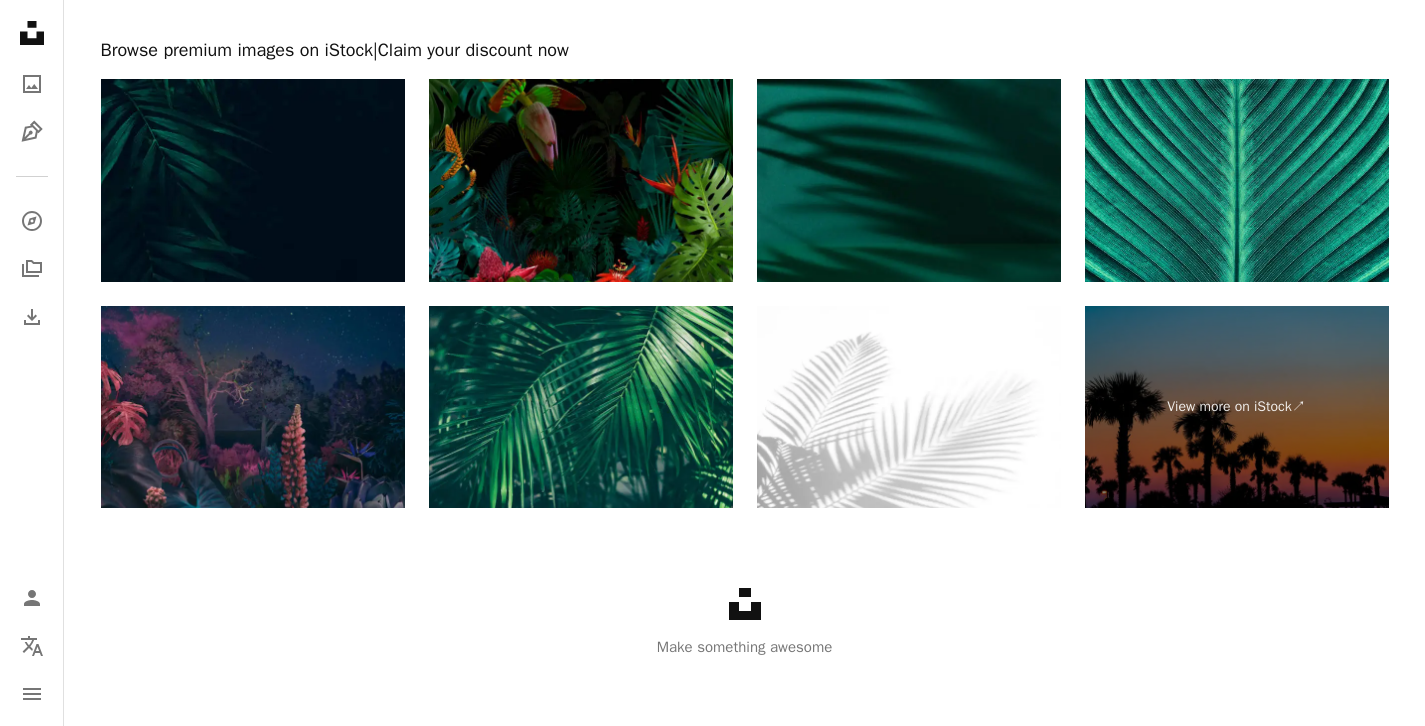 scroll, scrollTop: 14529, scrollLeft: 0, axis: vertical 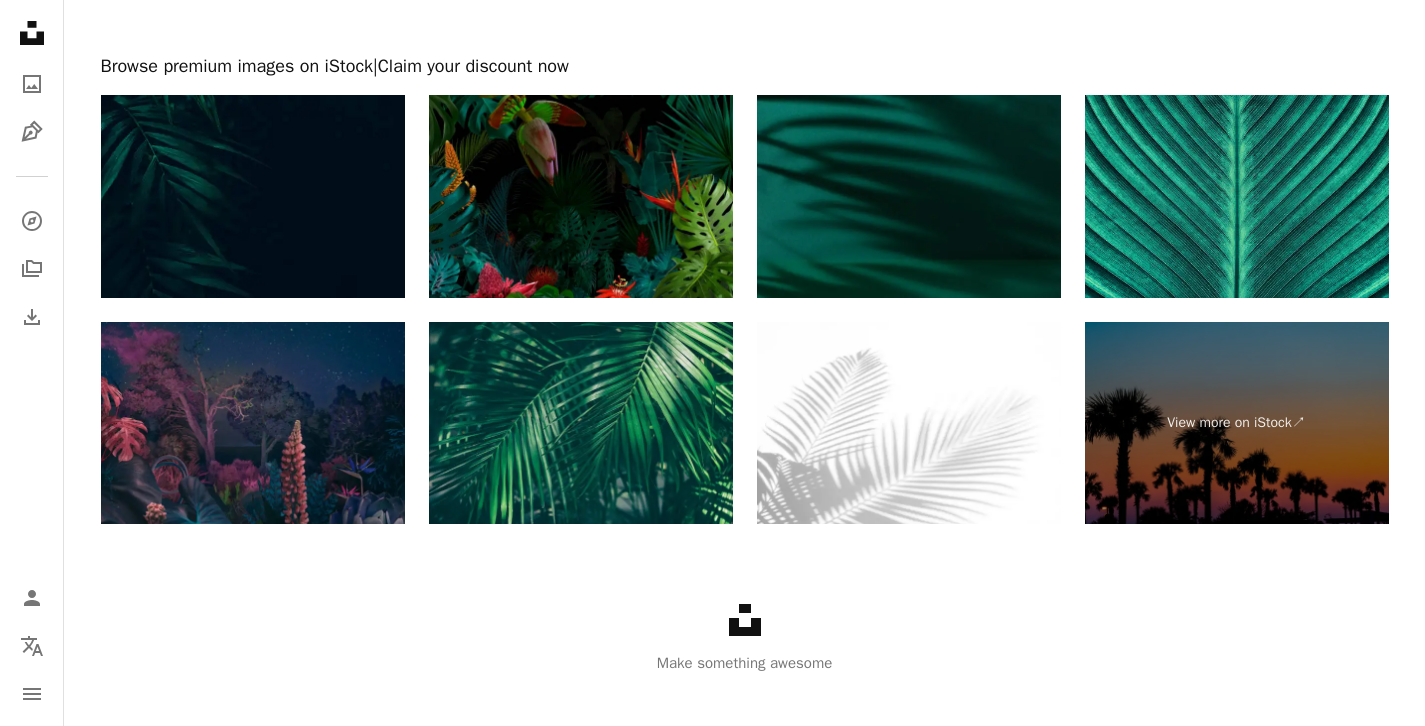 click at bounding box center (909, 196) 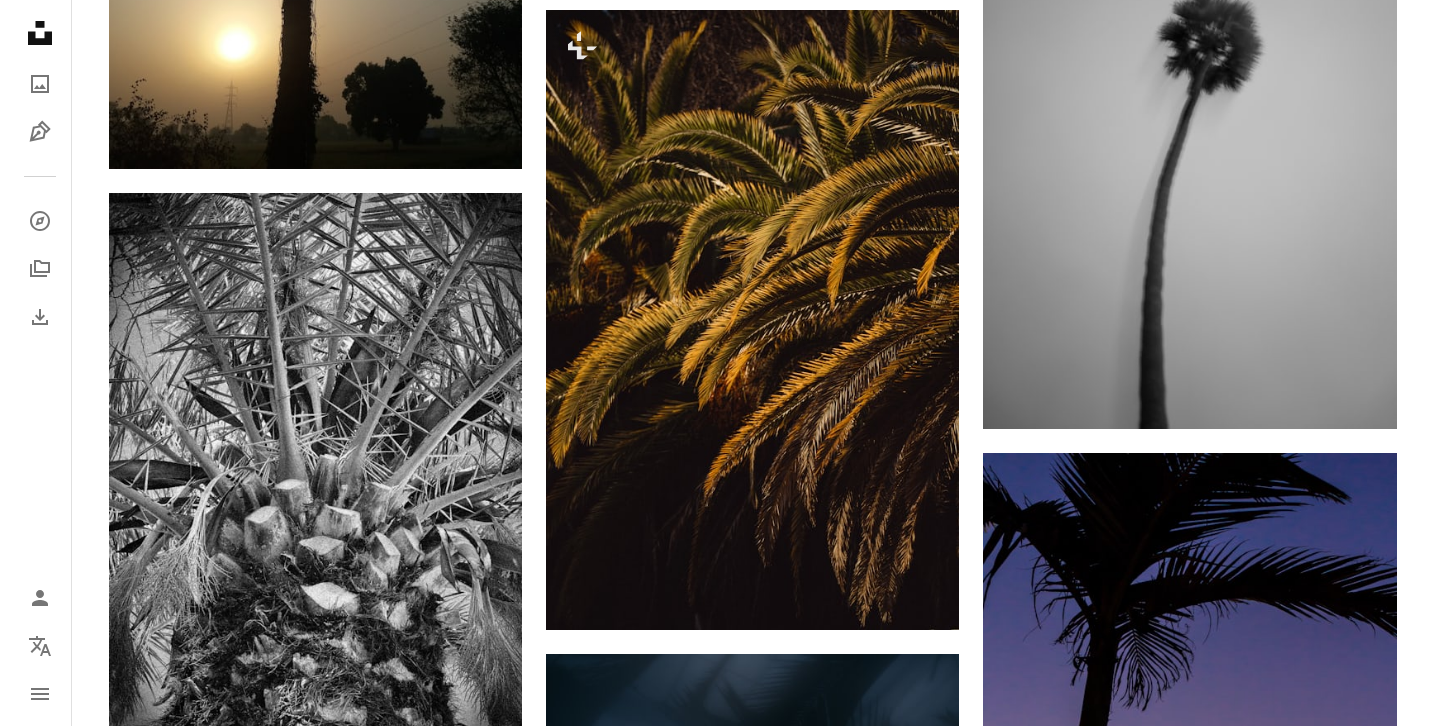scroll, scrollTop: 2469, scrollLeft: 0, axis: vertical 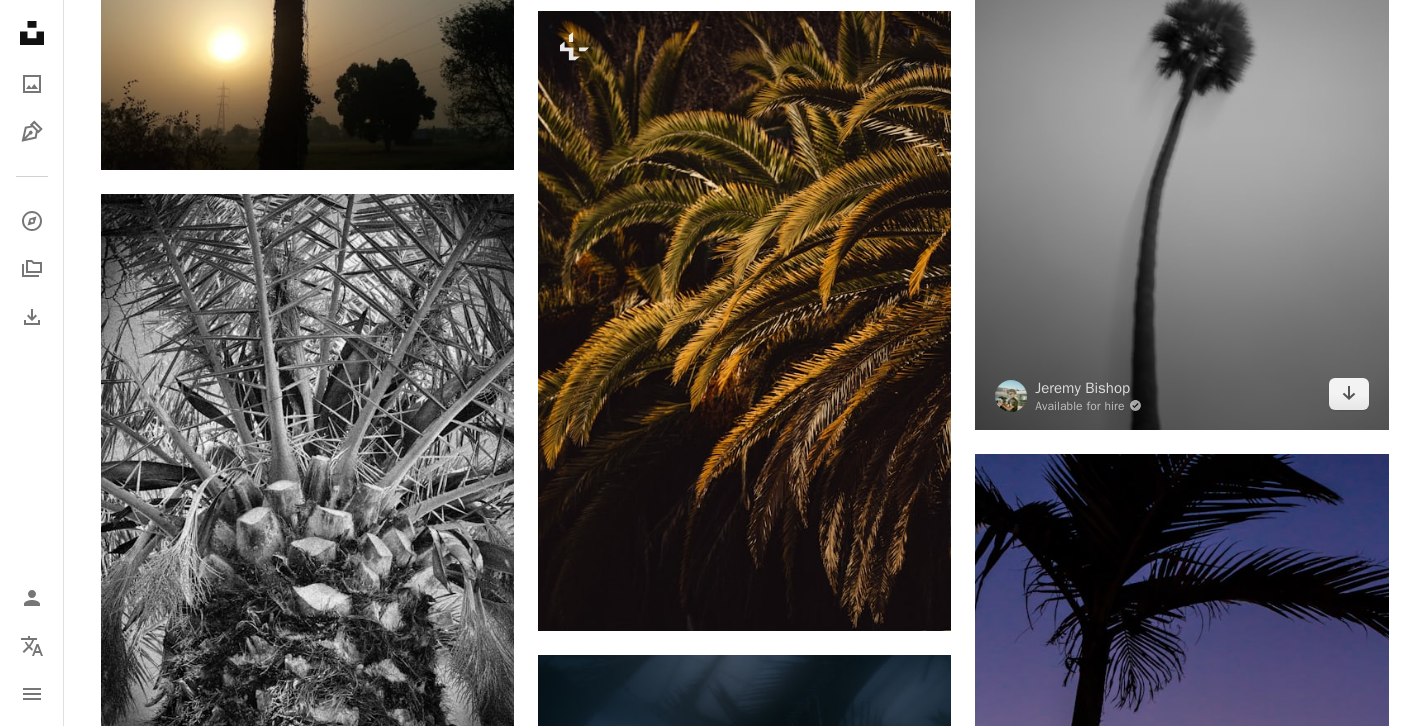 click at bounding box center (1181, 120) 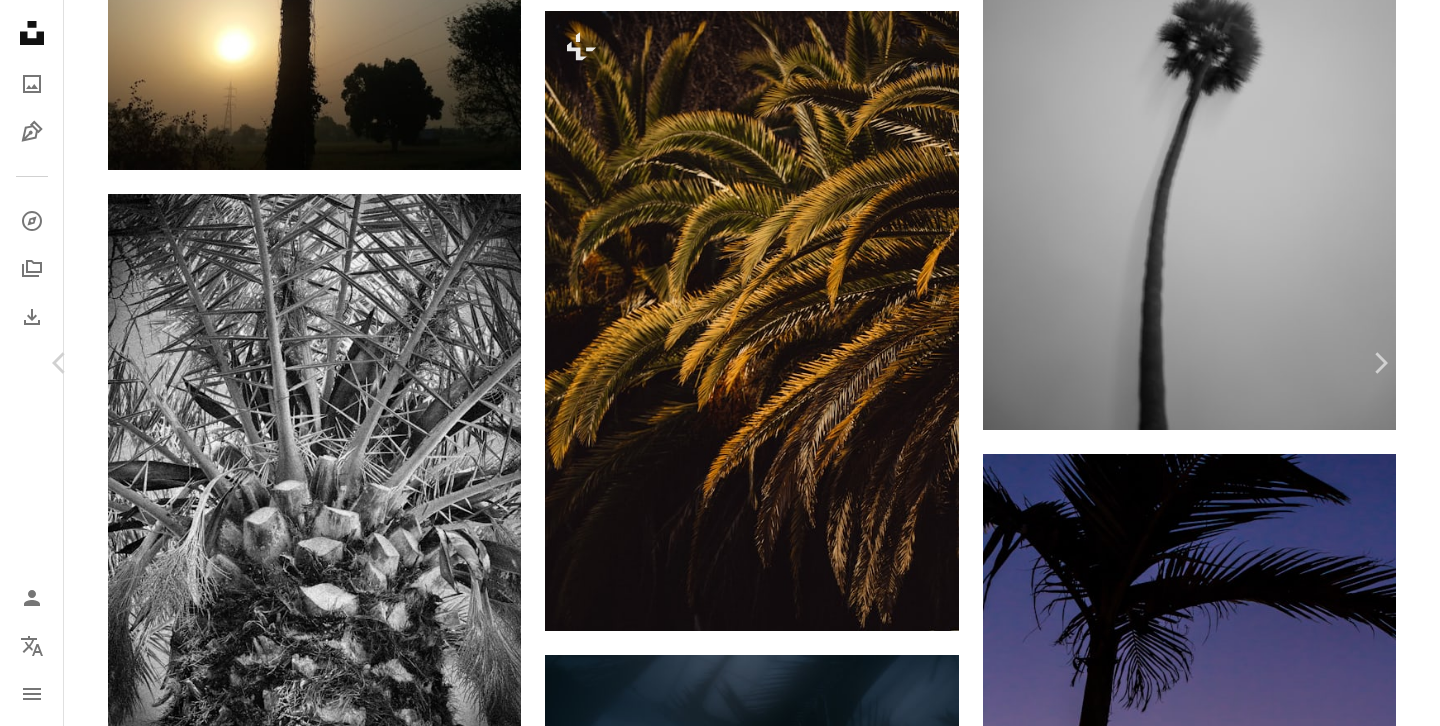 scroll, scrollTop: 19074, scrollLeft: 0, axis: vertical 